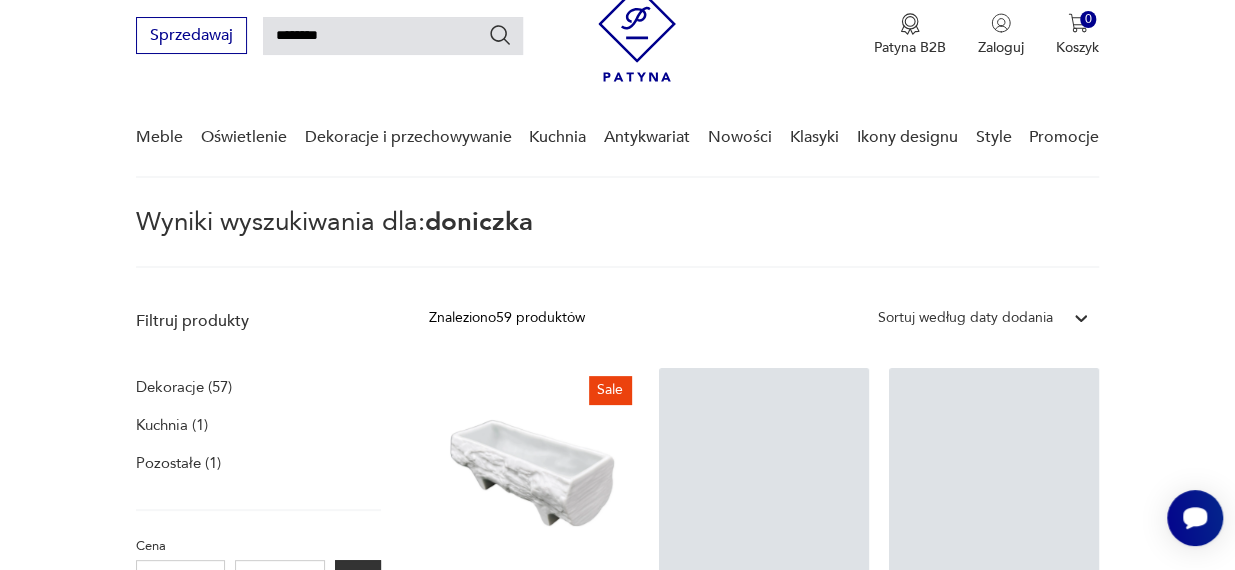 scroll, scrollTop: 72, scrollLeft: 0, axis: vertical 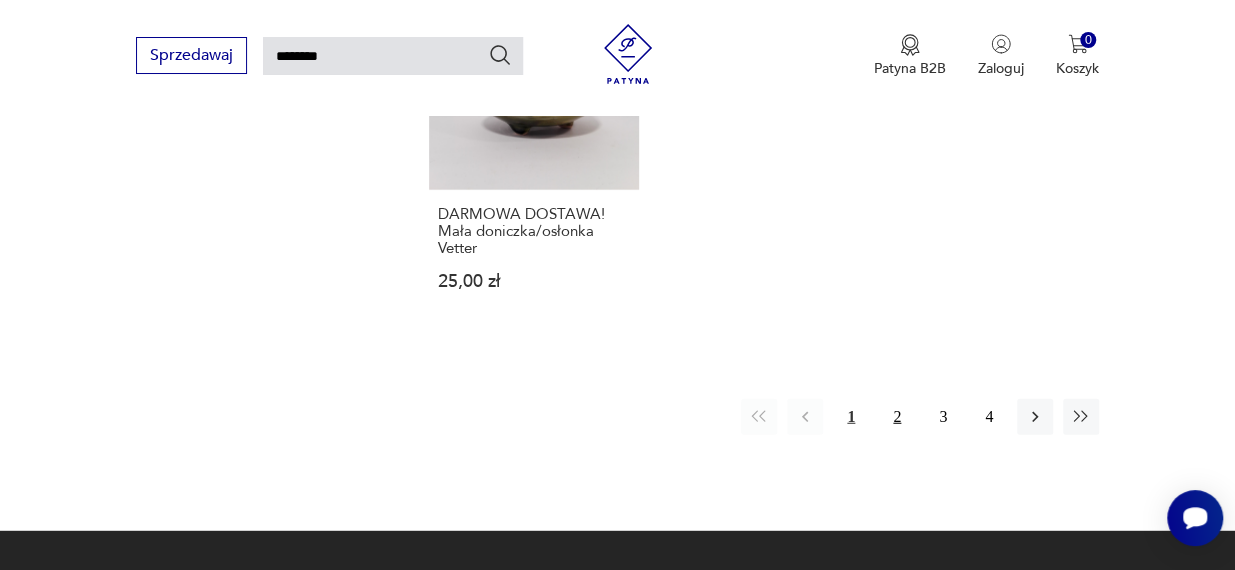 click on "2" at bounding box center (897, 417) 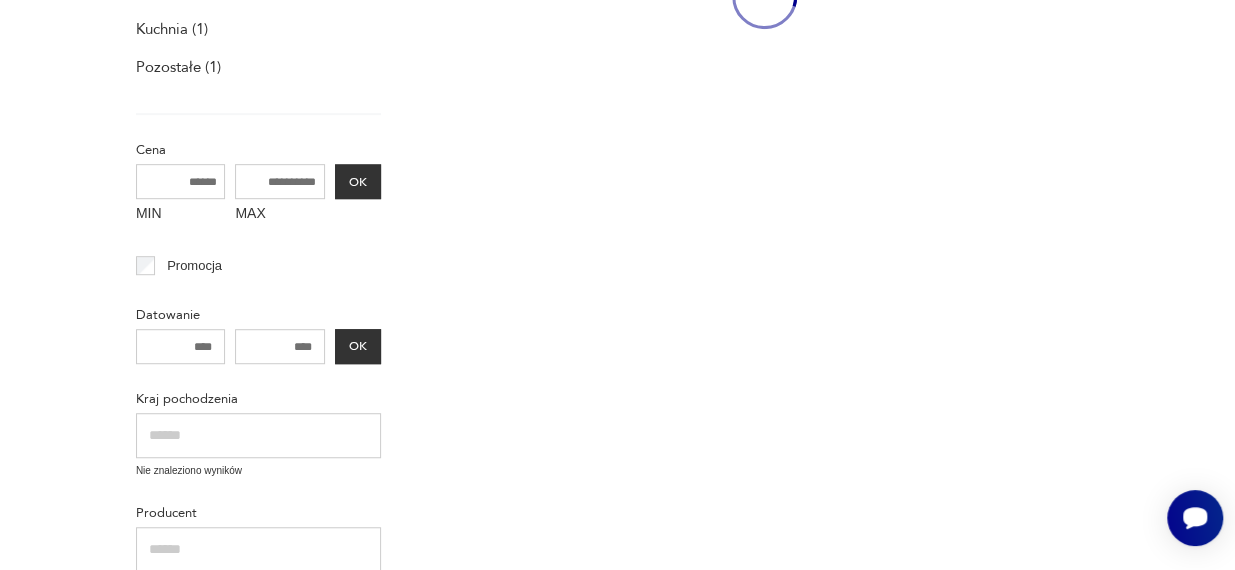 scroll, scrollTop: 72, scrollLeft: 0, axis: vertical 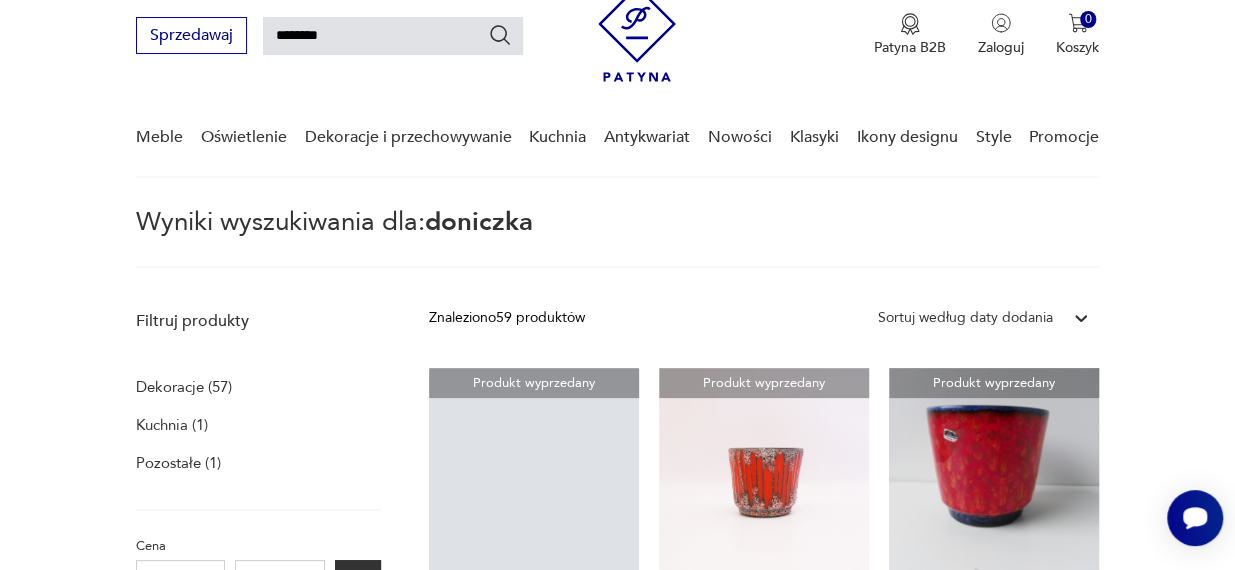 click on "Kuchnia (1)" at bounding box center (172, 425) 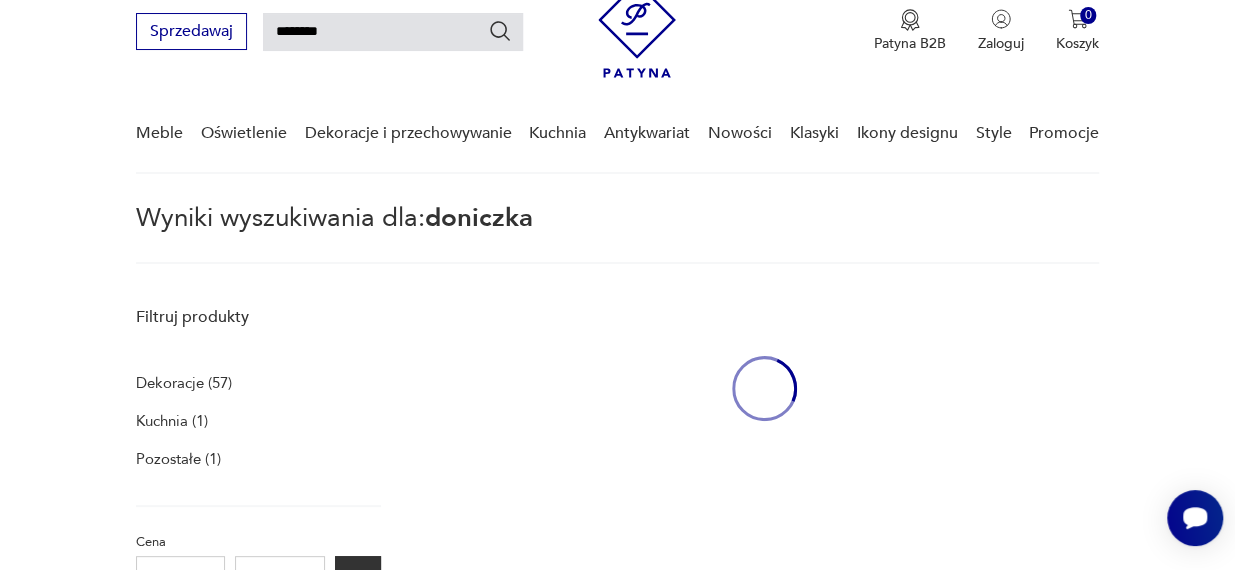 scroll, scrollTop: 72, scrollLeft: 0, axis: vertical 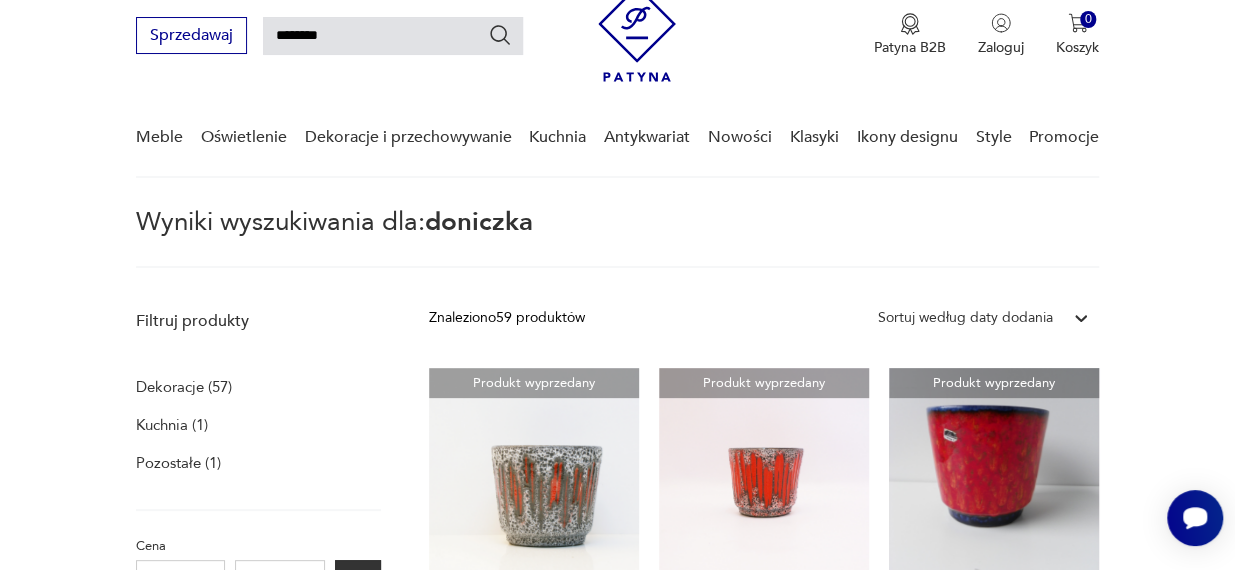 click at bounding box center (500, 35) 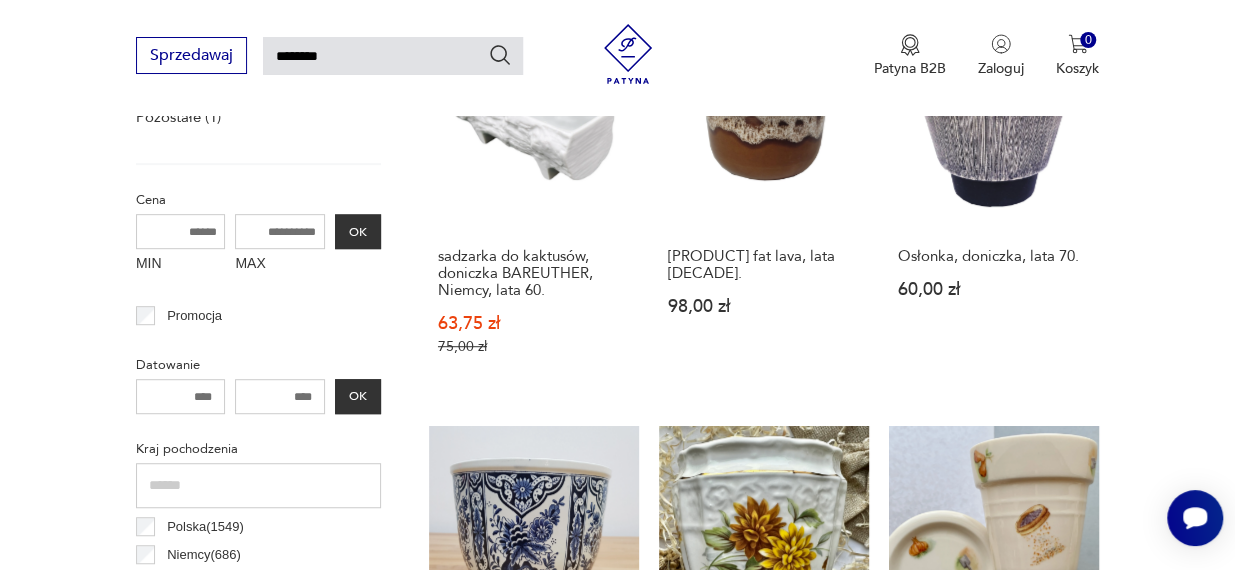 scroll, scrollTop: 592, scrollLeft: 0, axis: vertical 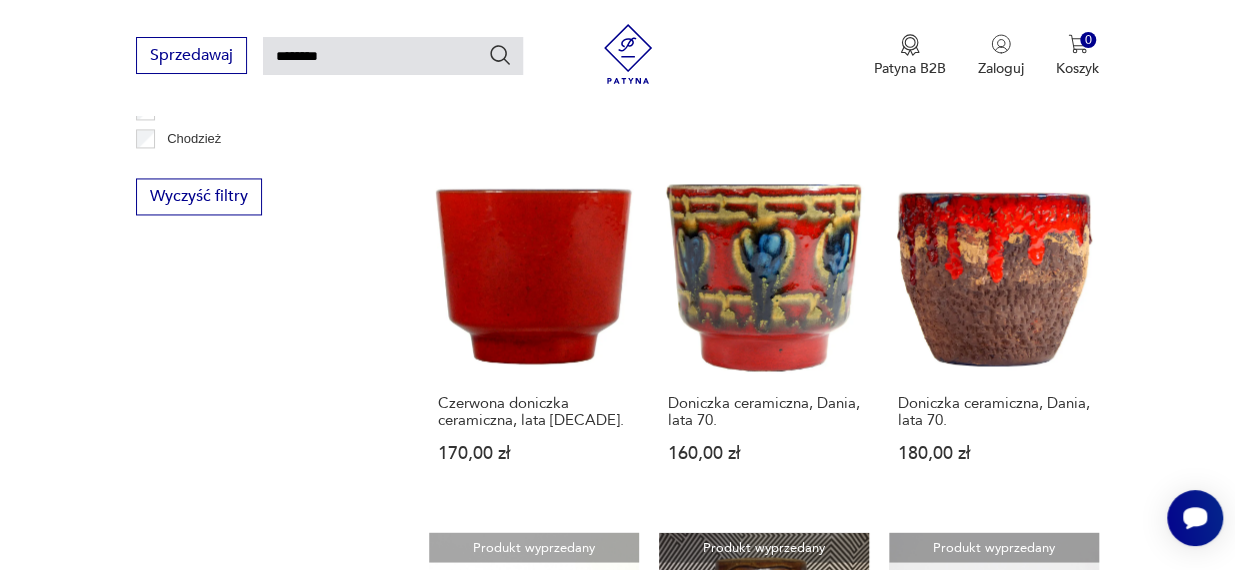 click on "********" at bounding box center [393, 56] 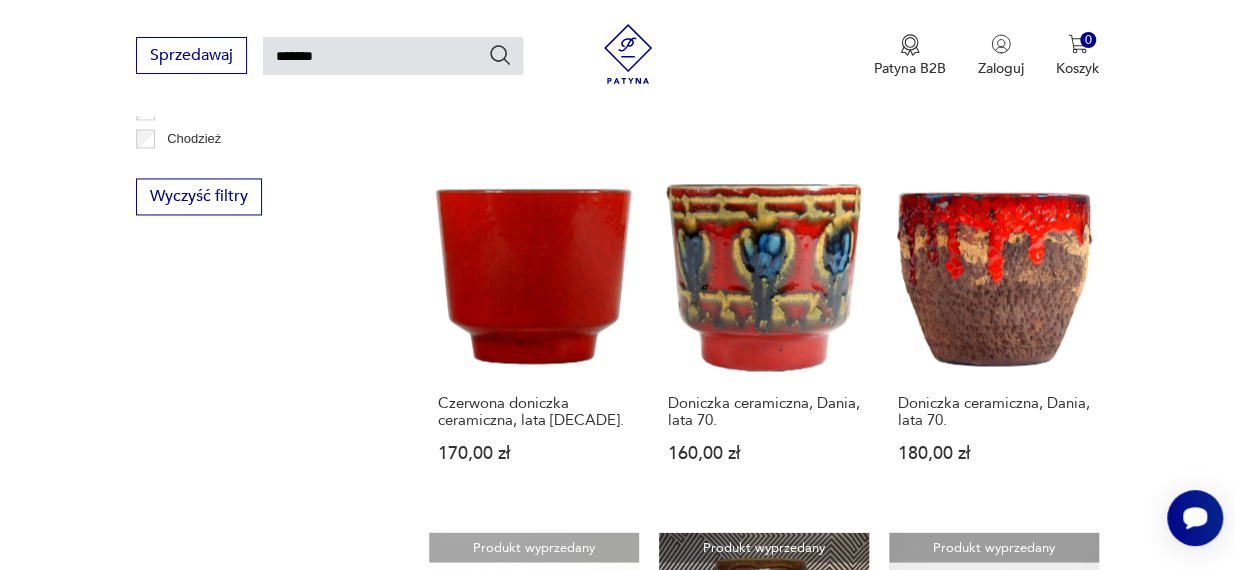 click at bounding box center (500, 55) 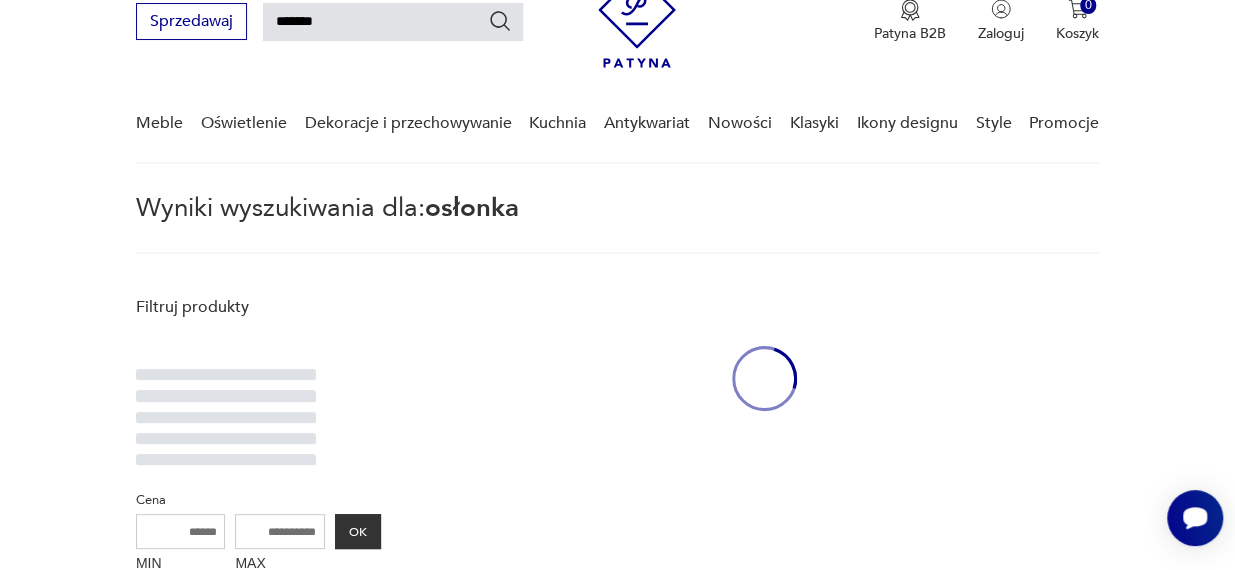 scroll, scrollTop: 72, scrollLeft: 0, axis: vertical 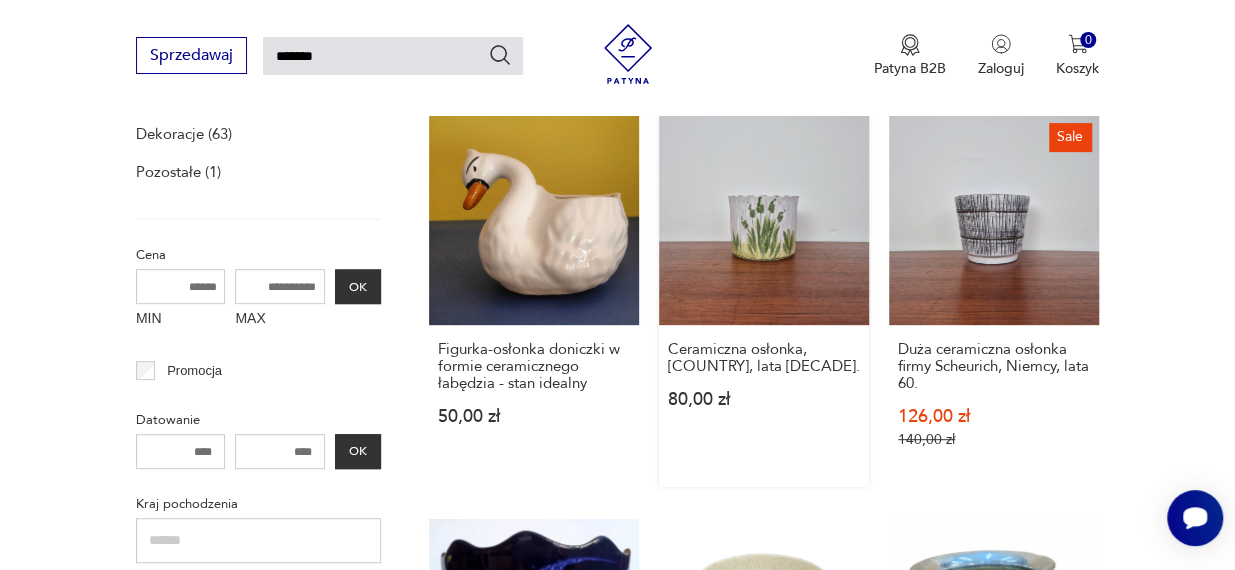 click on "Ceramiczna osłonka, [COUNTRY], lata [DECADE]. [PRICE]" at bounding box center (764, 301) 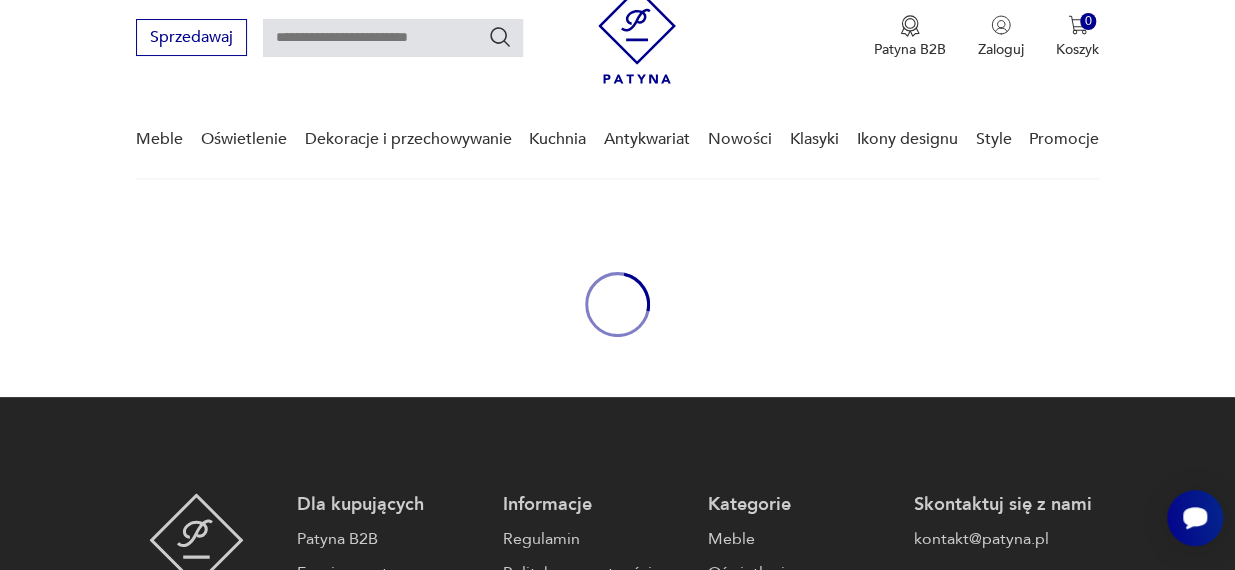 scroll, scrollTop: 0, scrollLeft: 0, axis: both 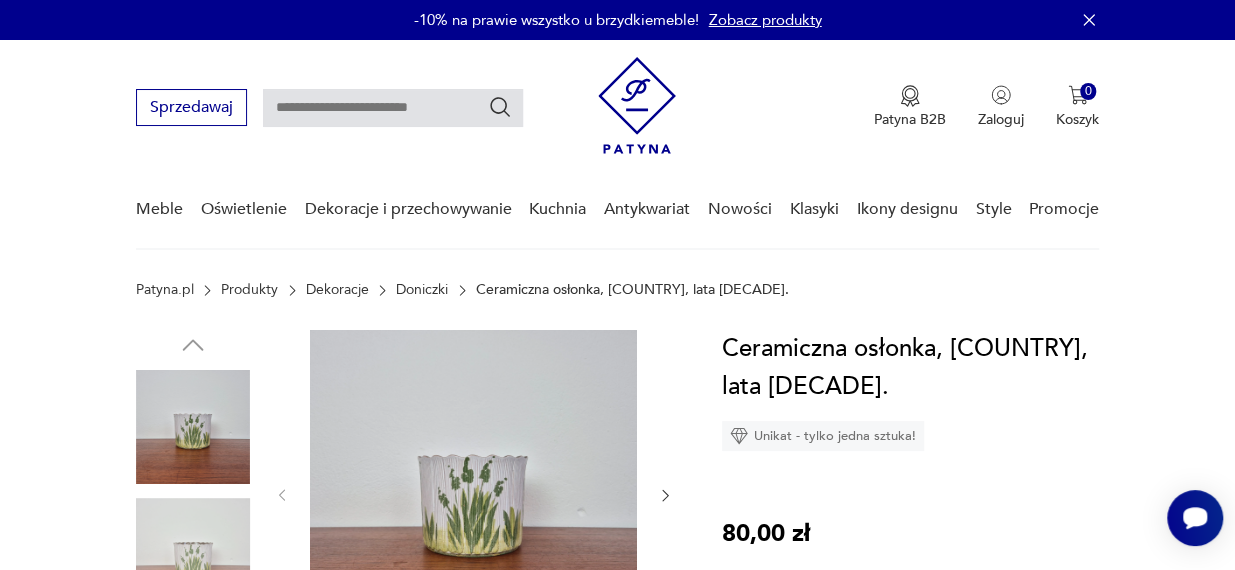click at bounding box center [665, 495] 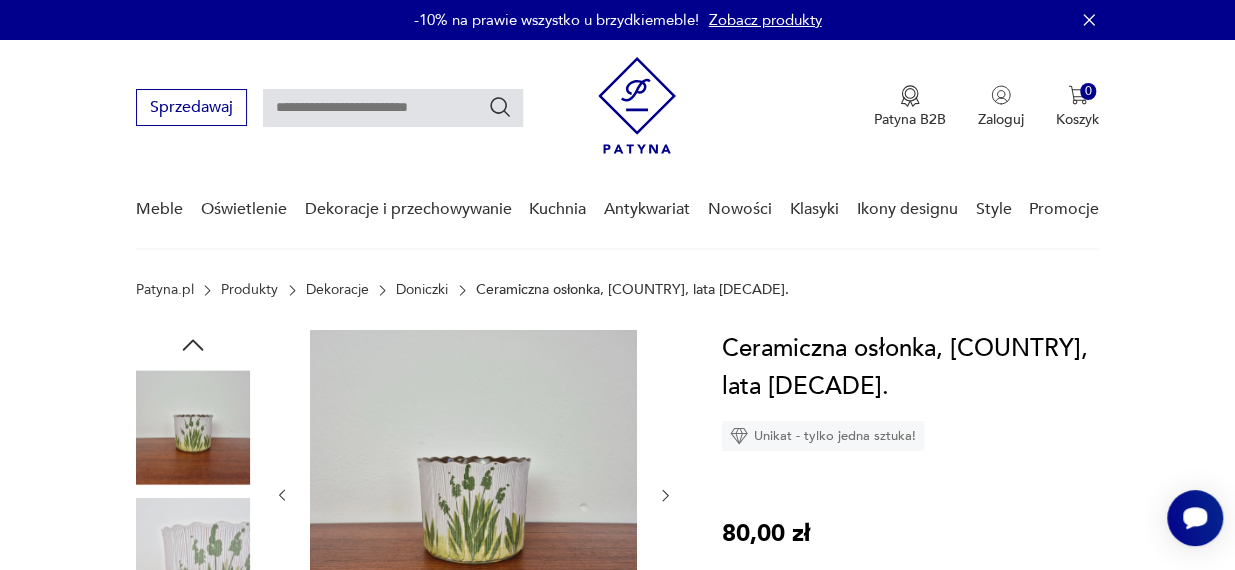 click at bounding box center [665, 495] 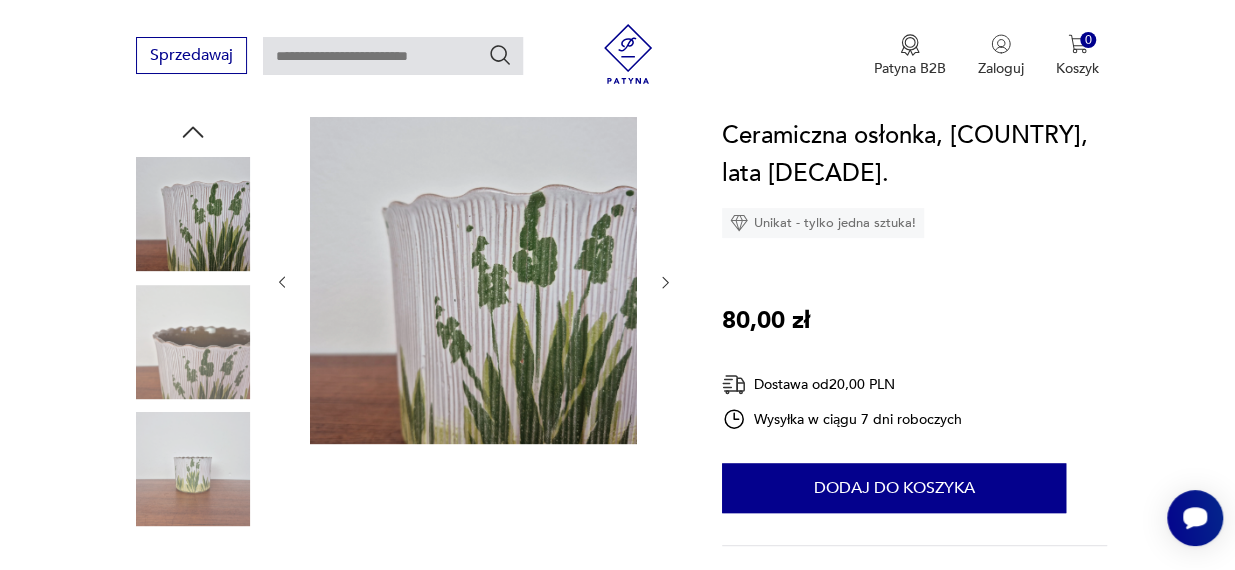 scroll, scrollTop: 253, scrollLeft: 0, axis: vertical 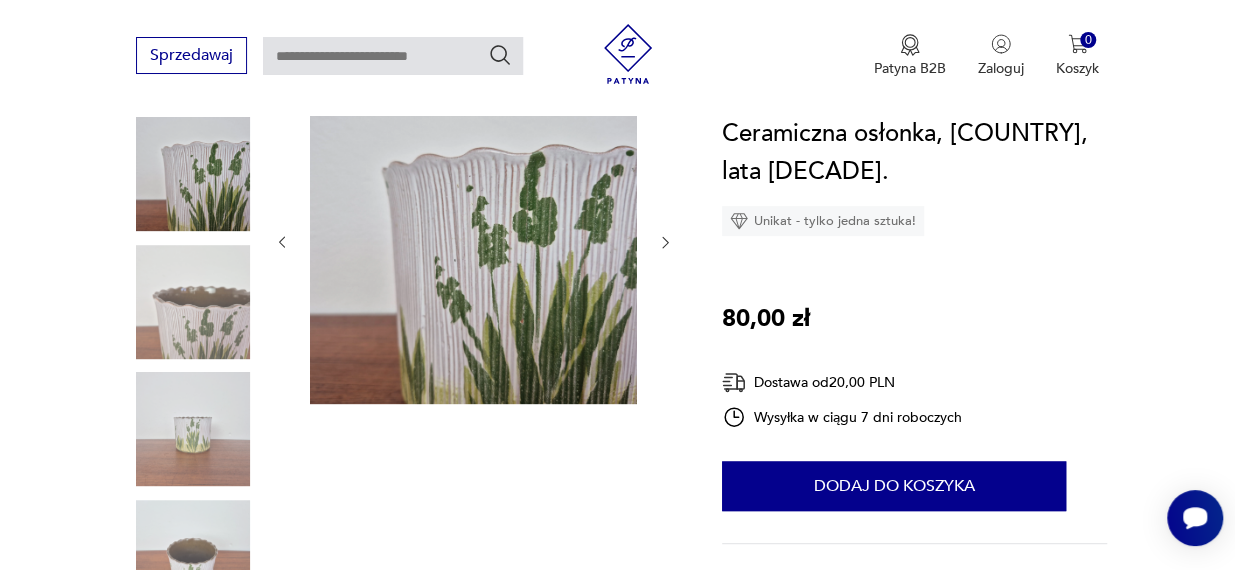 click at bounding box center (666, 242) 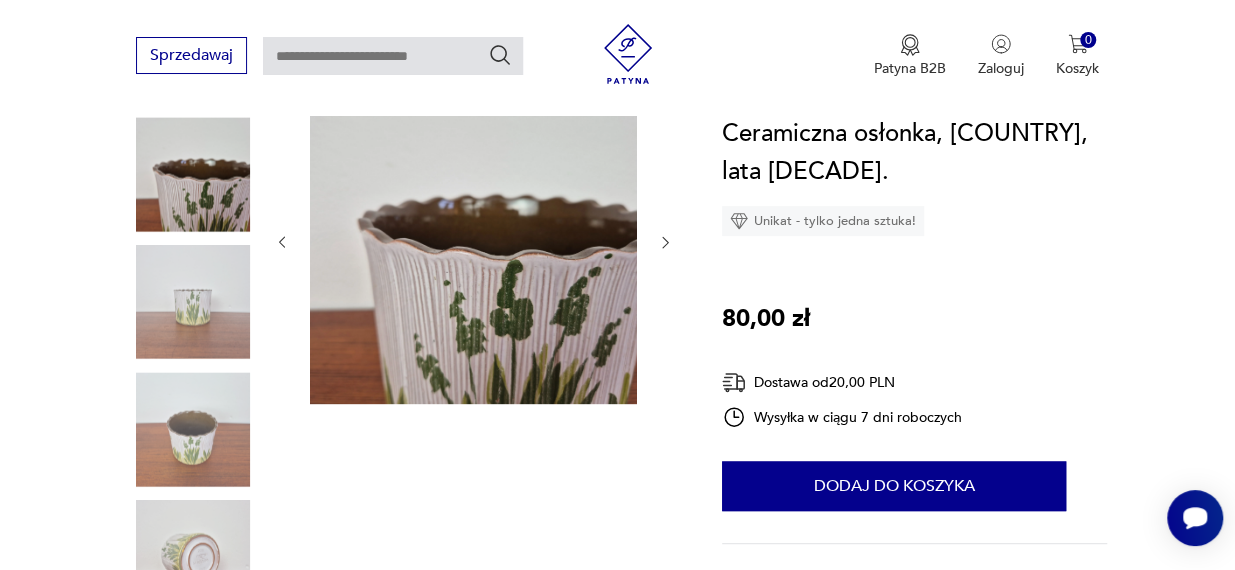 click at bounding box center [666, 242] 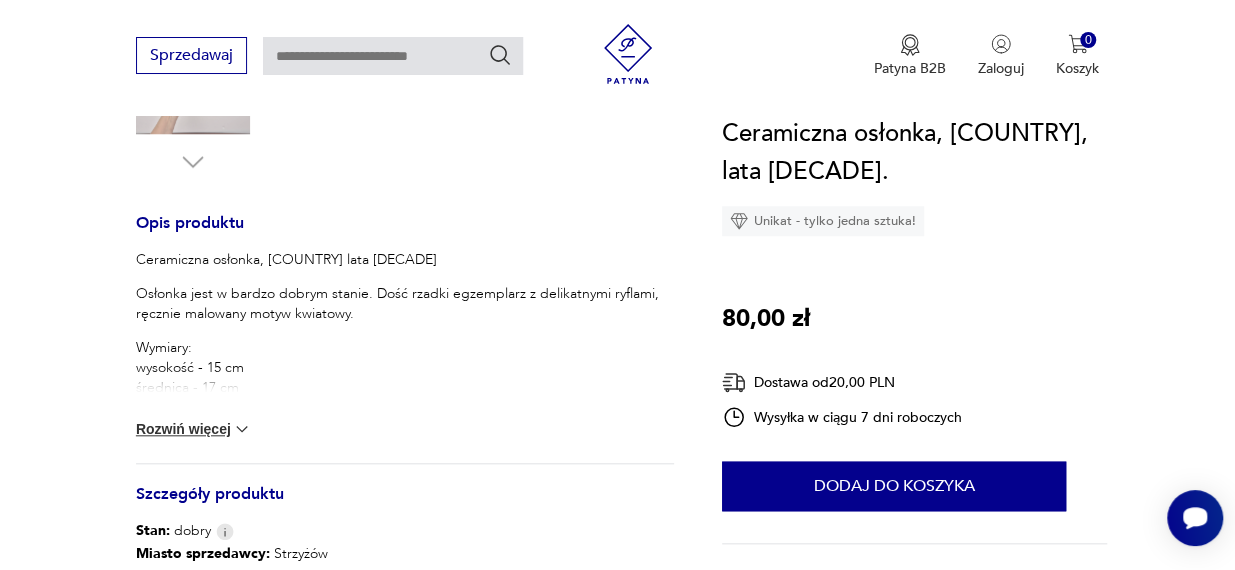 scroll, scrollTop: 760, scrollLeft: 0, axis: vertical 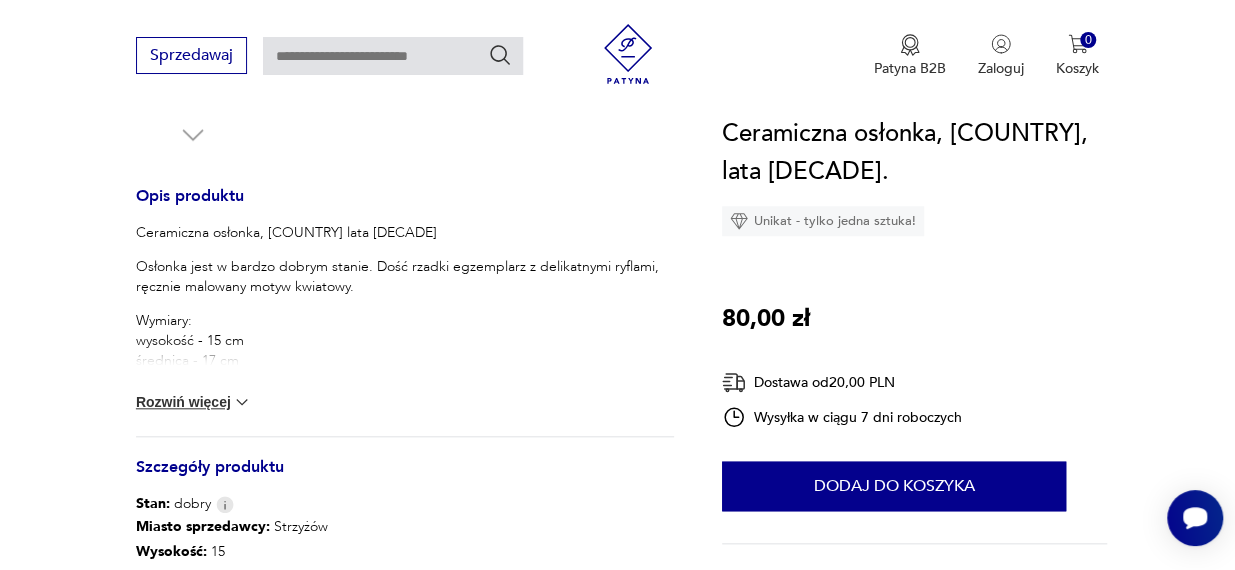 click at bounding box center (242, 402) 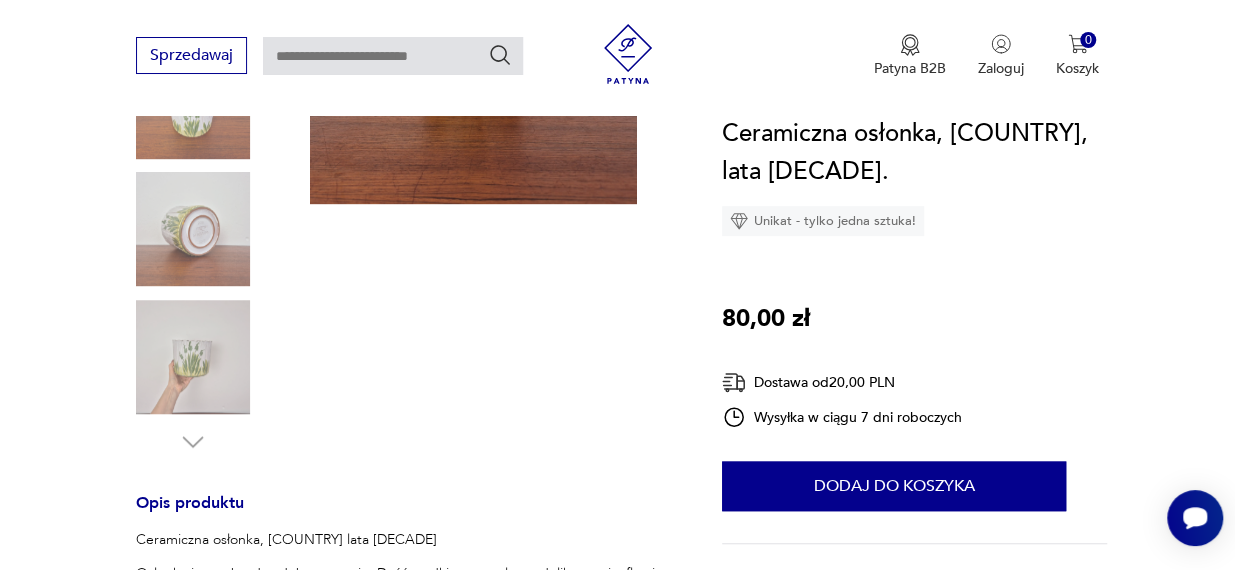scroll, scrollTop: 520, scrollLeft: 0, axis: vertical 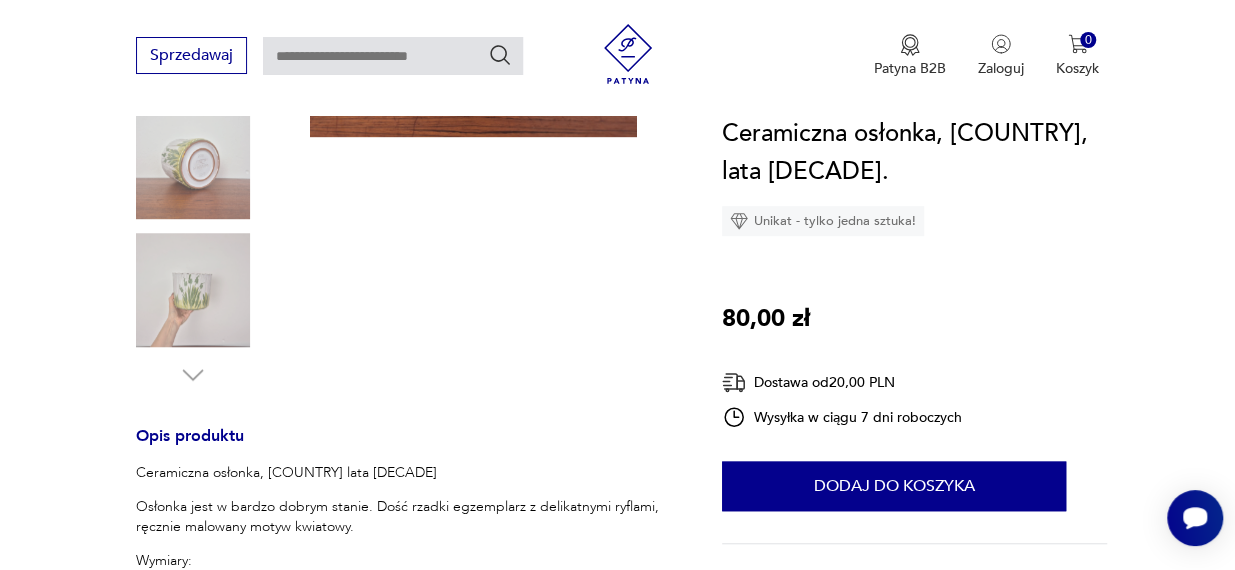 click at bounding box center (0, 0) 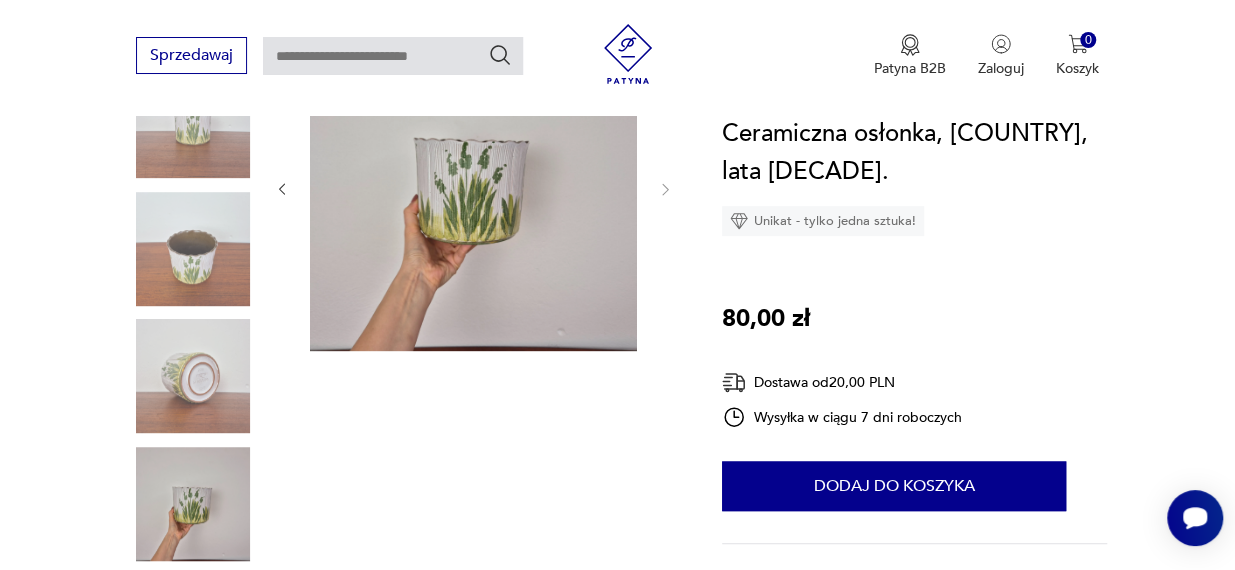 scroll, scrollTop: 213, scrollLeft: 0, axis: vertical 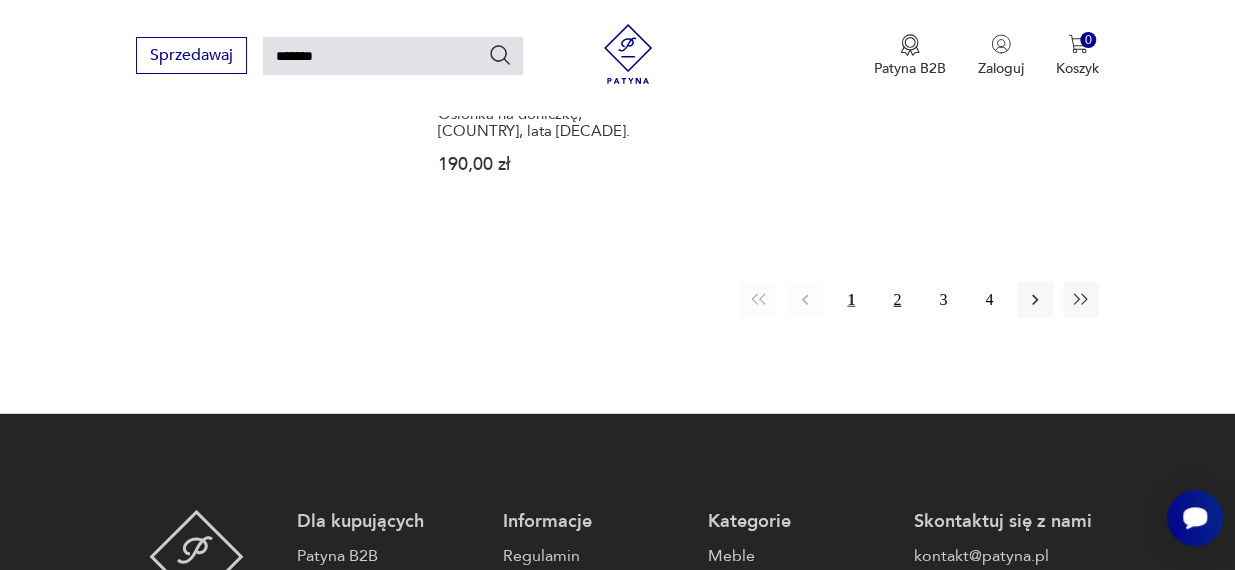 click on "2" at bounding box center [897, 300] 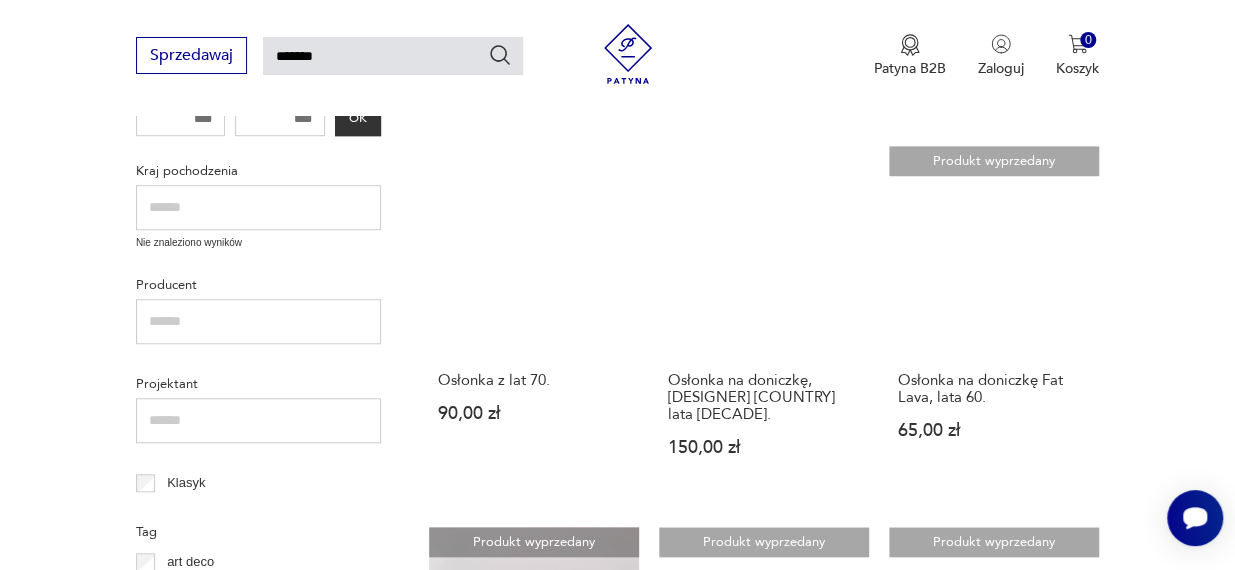 scroll, scrollTop: 844, scrollLeft: 0, axis: vertical 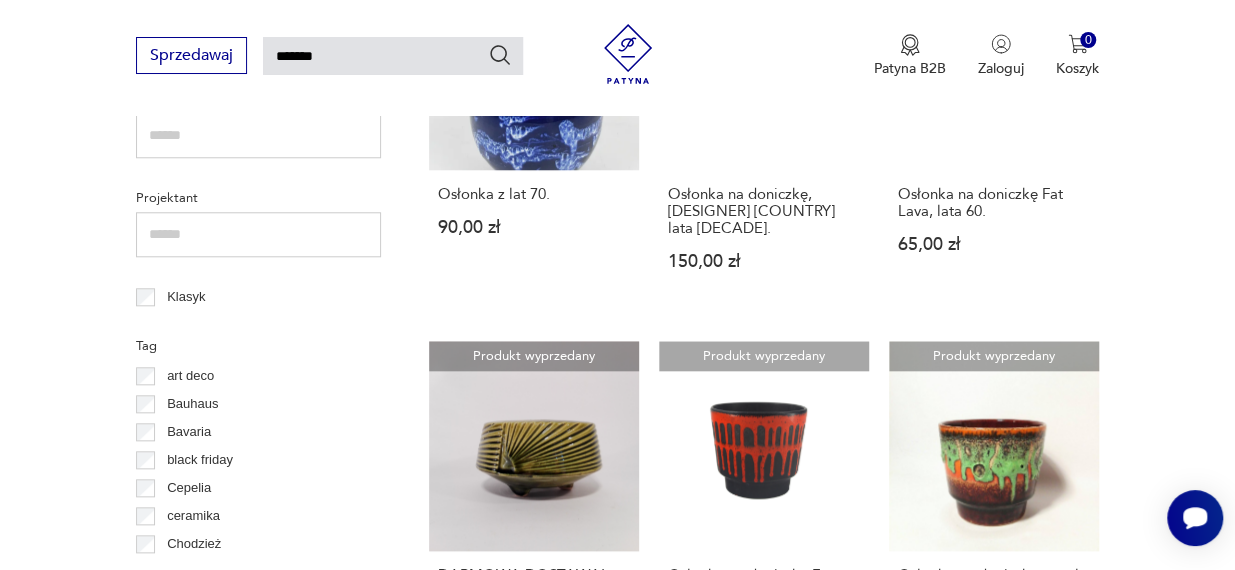 drag, startPoint x: 348, startPoint y: 55, endPoint x: 332, endPoint y: 55, distance: 16 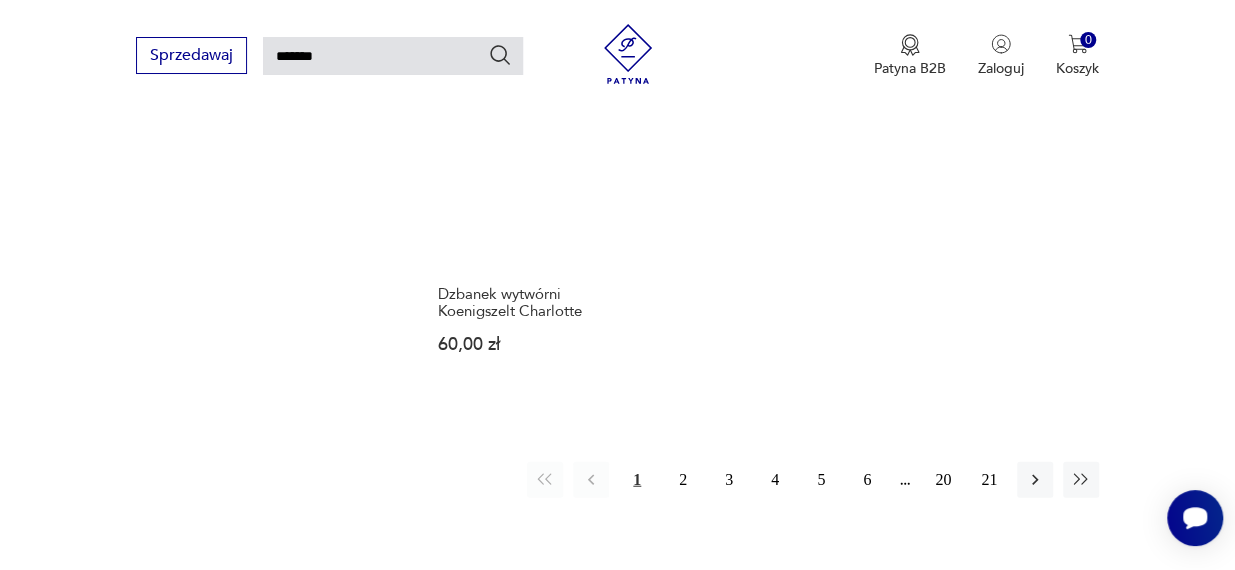 scroll, scrollTop: 2244, scrollLeft: 0, axis: vertical 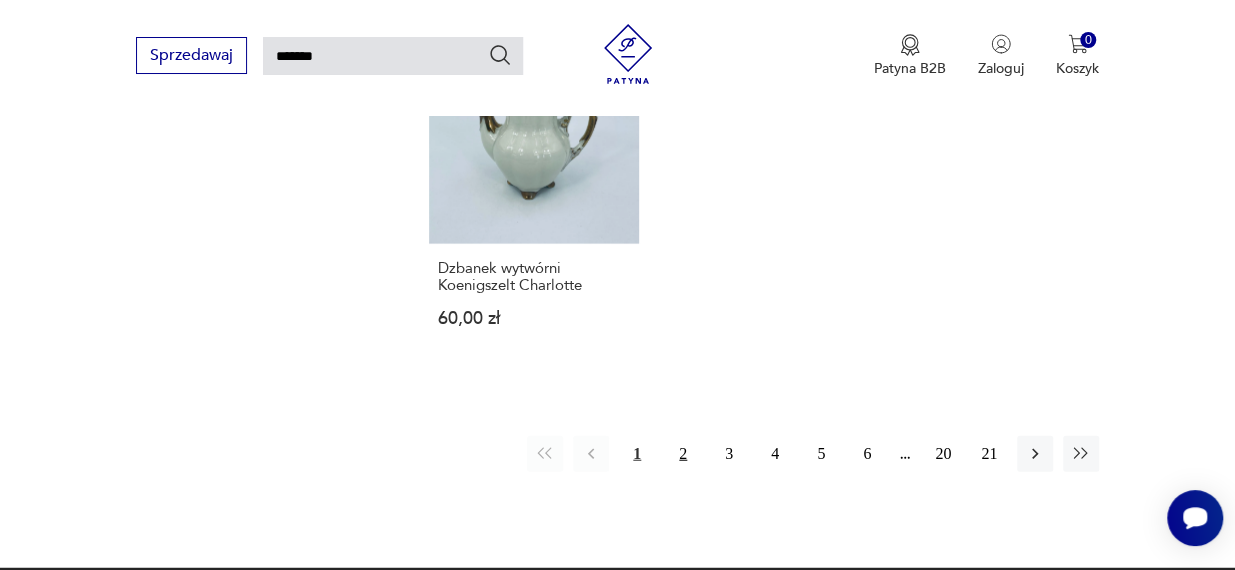 click on "2" at bounding box center [683, 454] 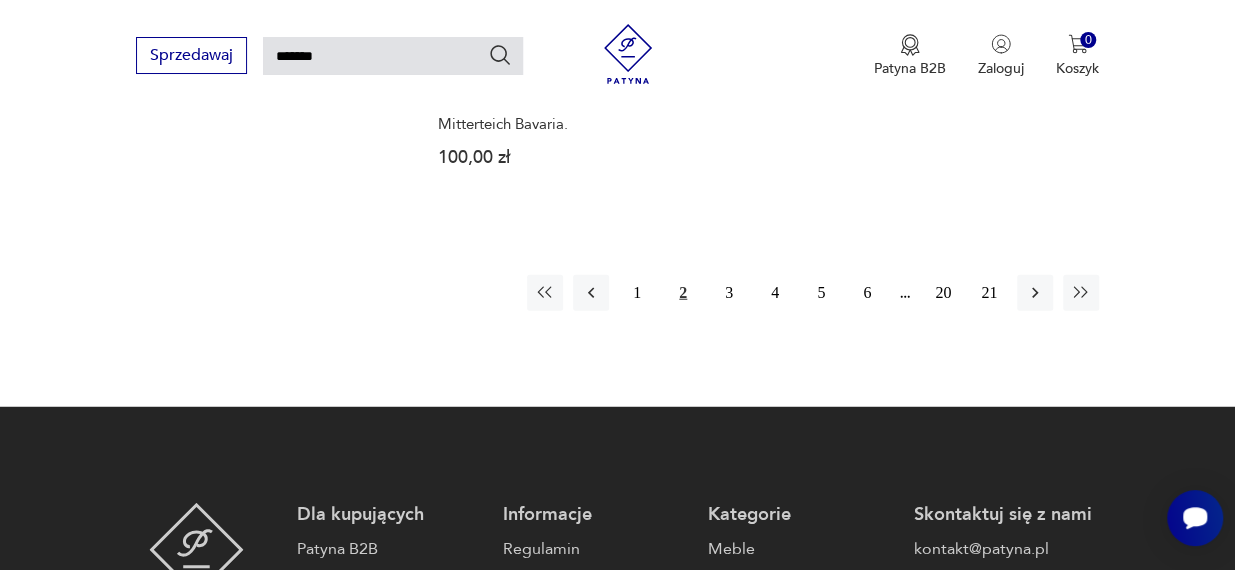 scroll, scrollTop: 2458, scrollLeft: 0, axis: vertical 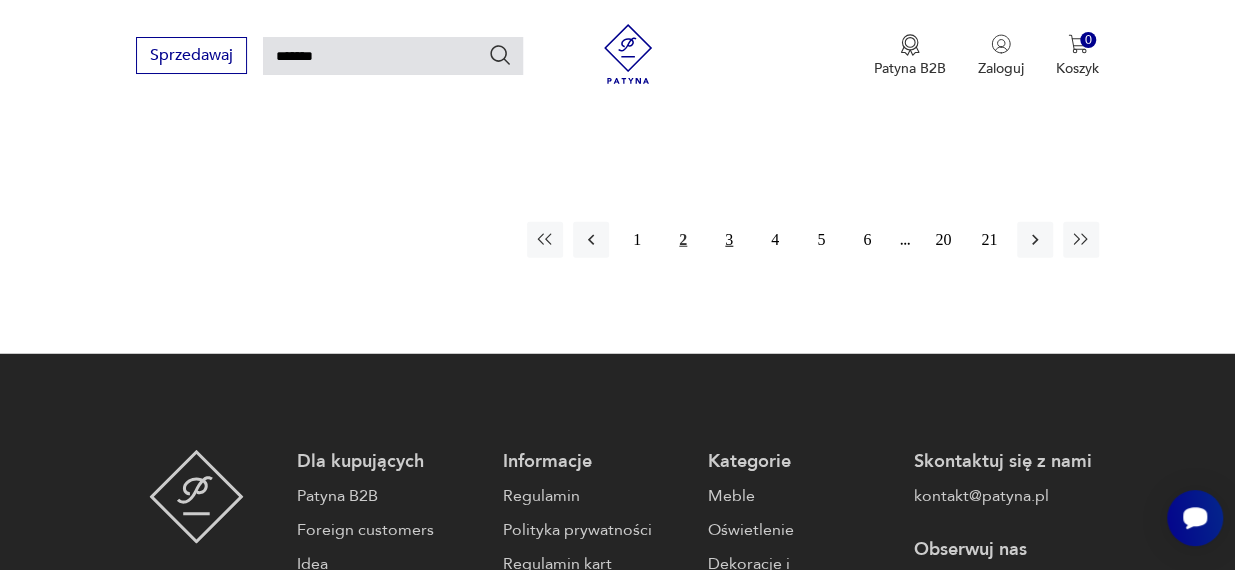click on "3" at bounding box center (729, 240) 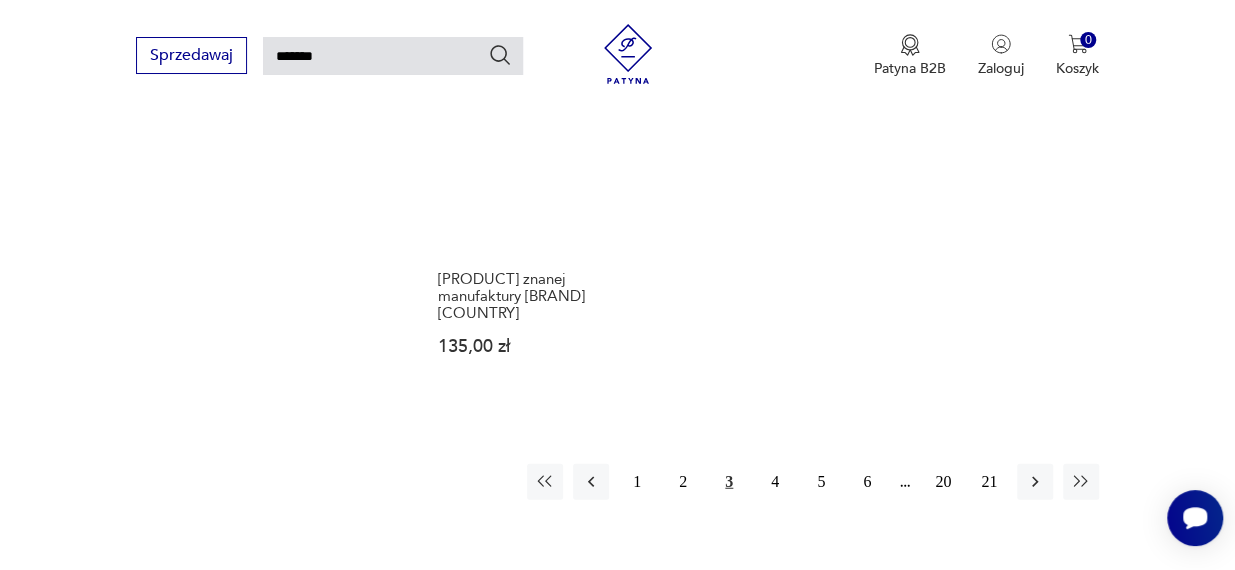 scroll, scrollTop: 2364, scrollLeft: 0, axis: vertical 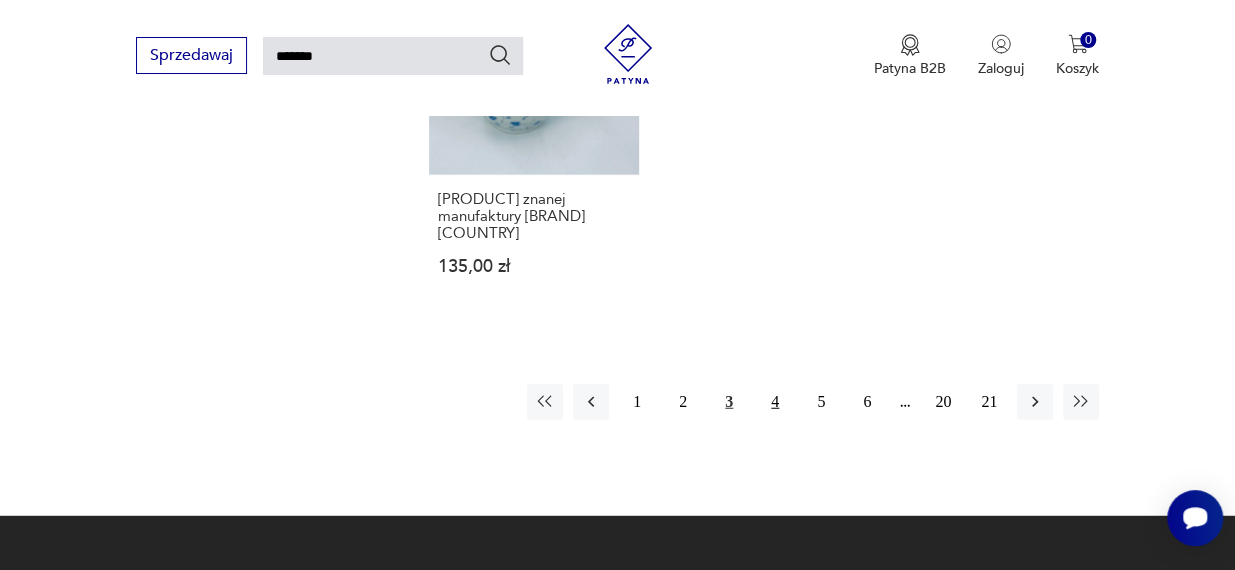 click on "4" at bounding box center (775, 402) 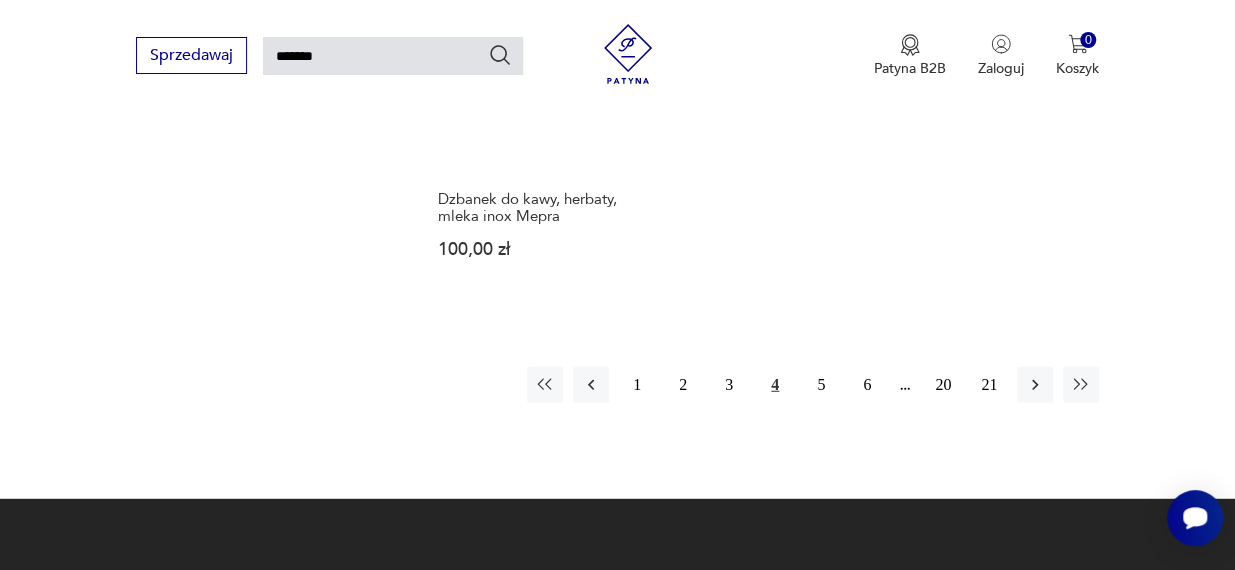 scroll, scrollTop: 2538, scrollLeft: 0, axis: vertical 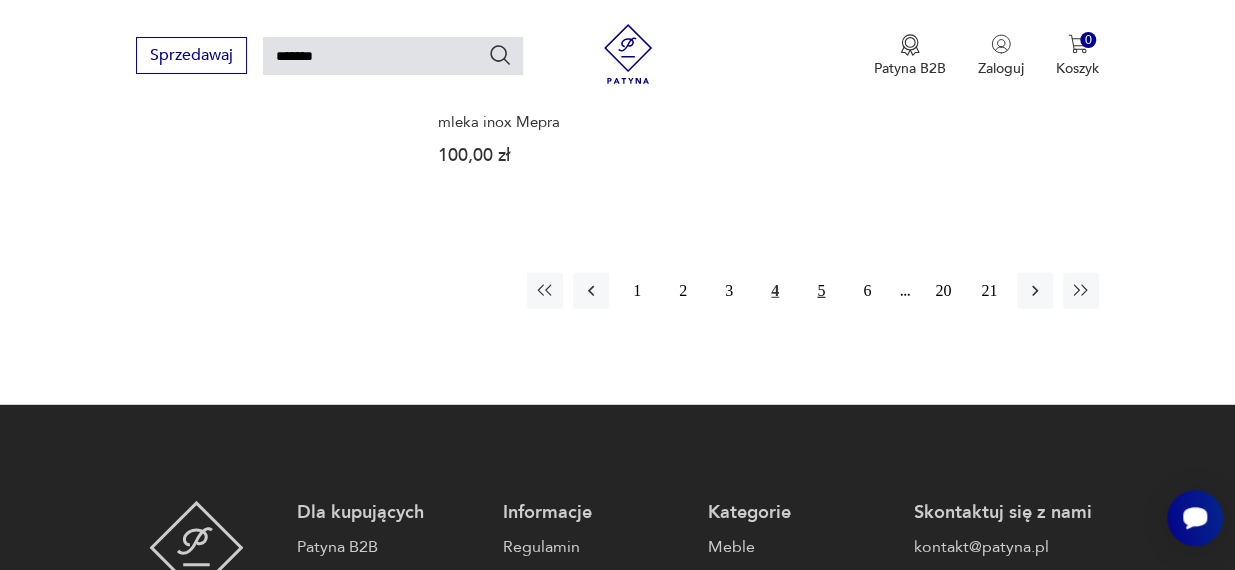 click on "5" at bounding box center [821, 291] 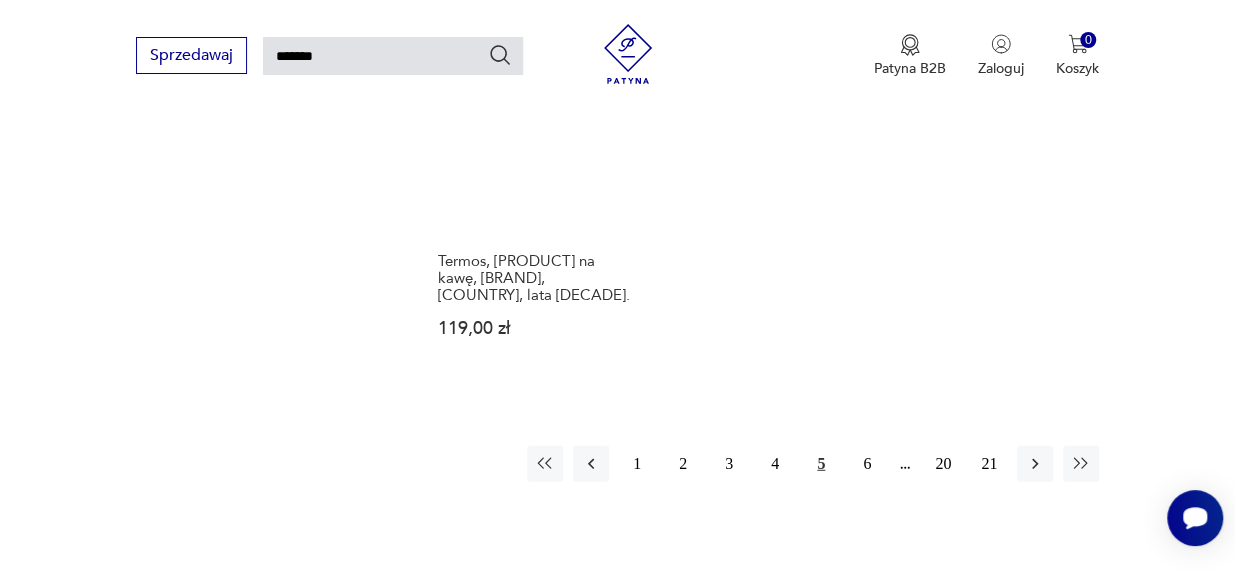 scroll, scrollTop: 2511, scrollLeft: 0, axis: vertical 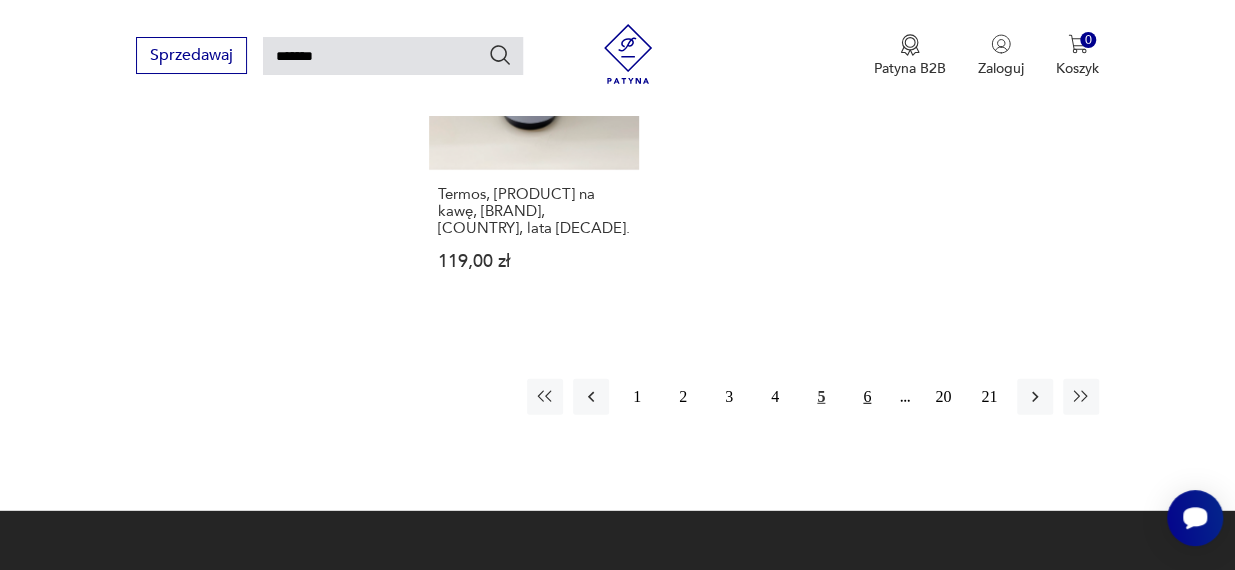click on "6" at bounding box center (867, 397) 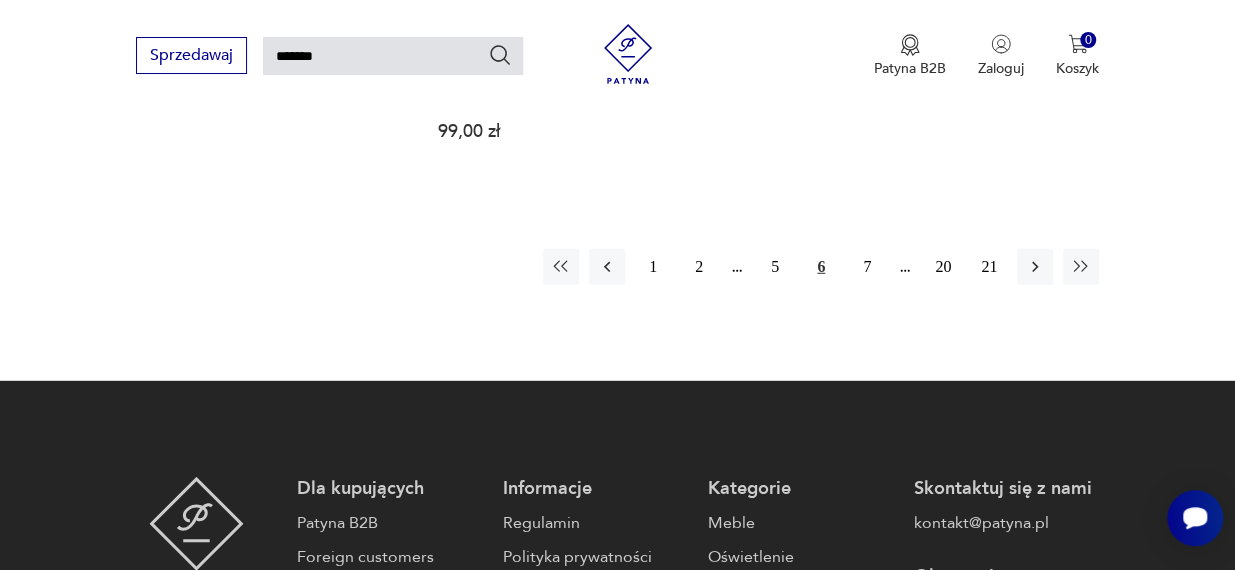 scroll, scrollTop: 2618, scrollLeft: 0, axis: vertical 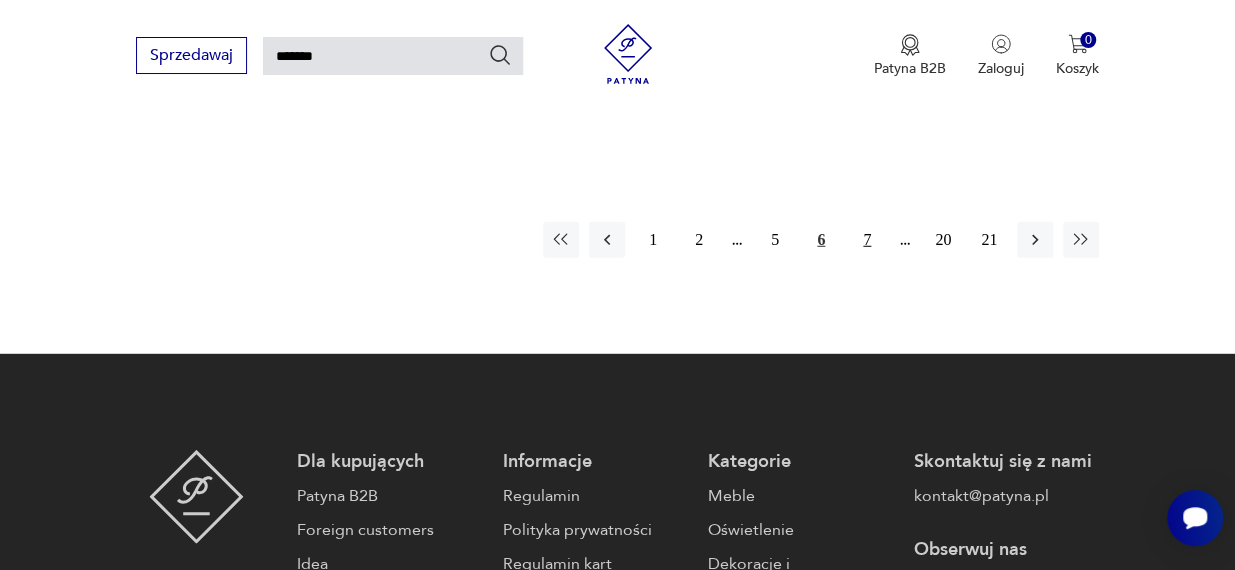 click on "7" at bounding box center (867, 240) 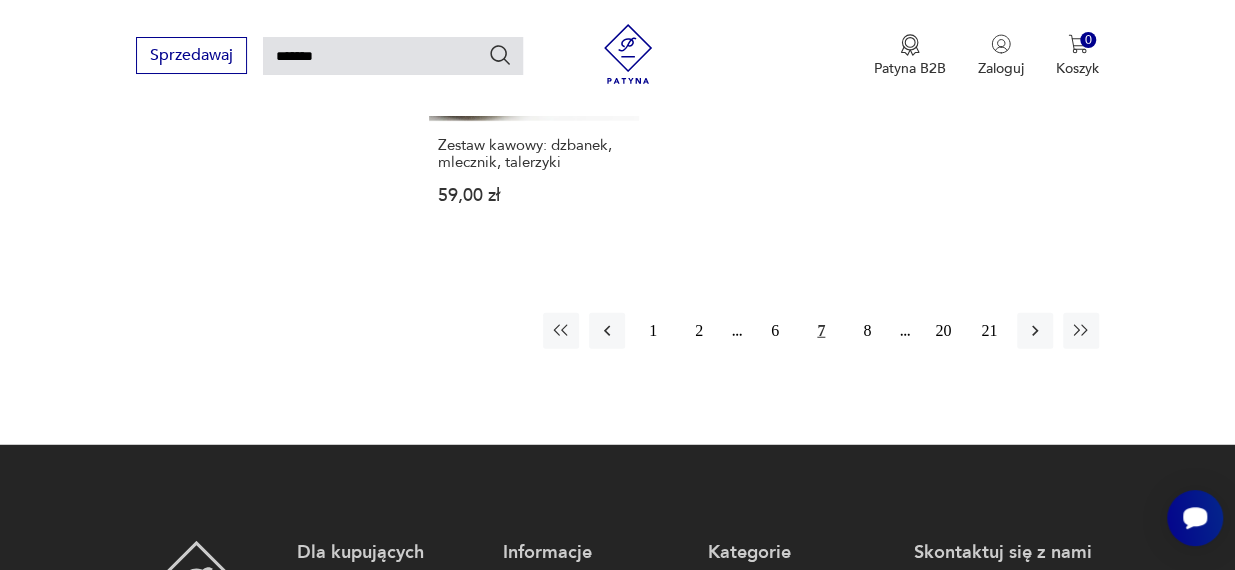 scroll, scrollTop: 2458, scrollLeft: 0, axis: vertical 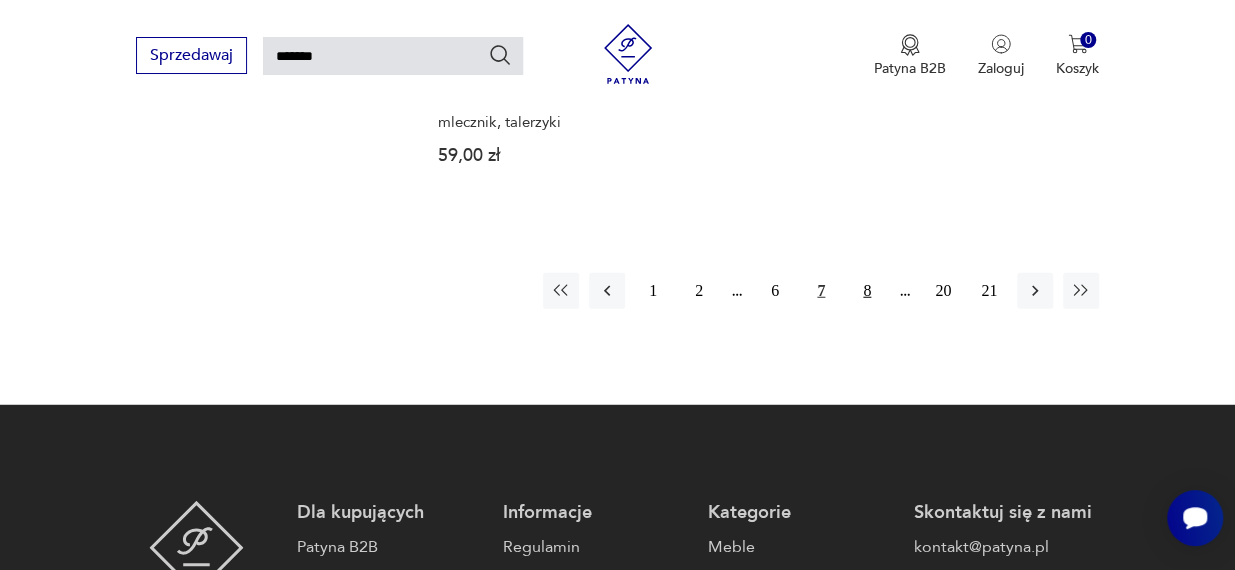 click on "8" at bounding box center [867, 291] 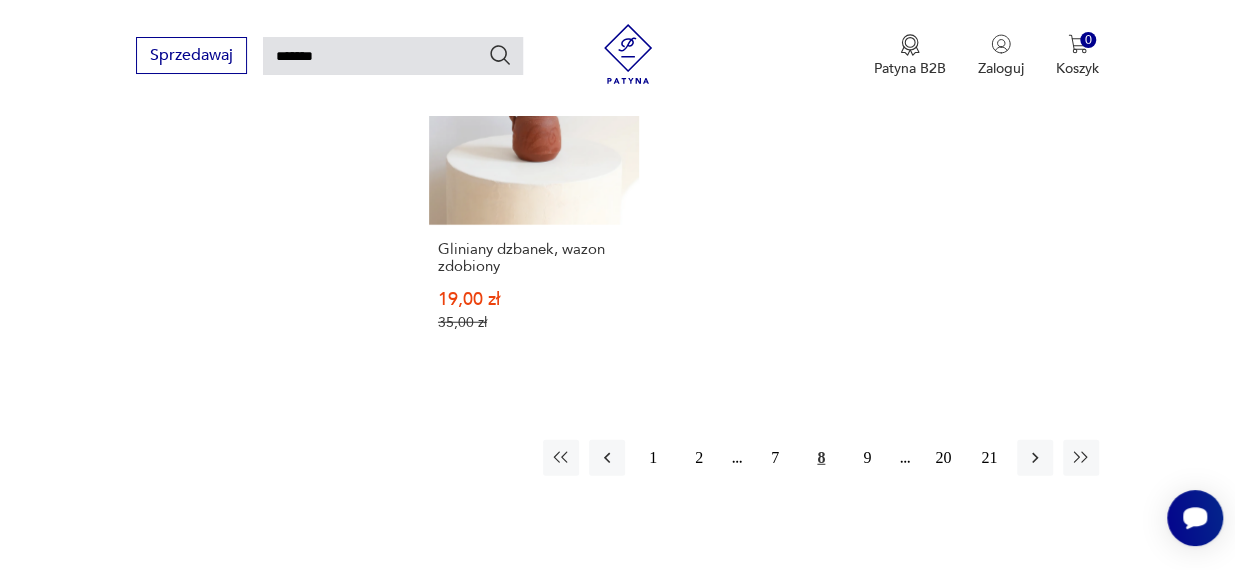 scroll, scrollTop: 2484, scrollLeft: 0, axis: vertical 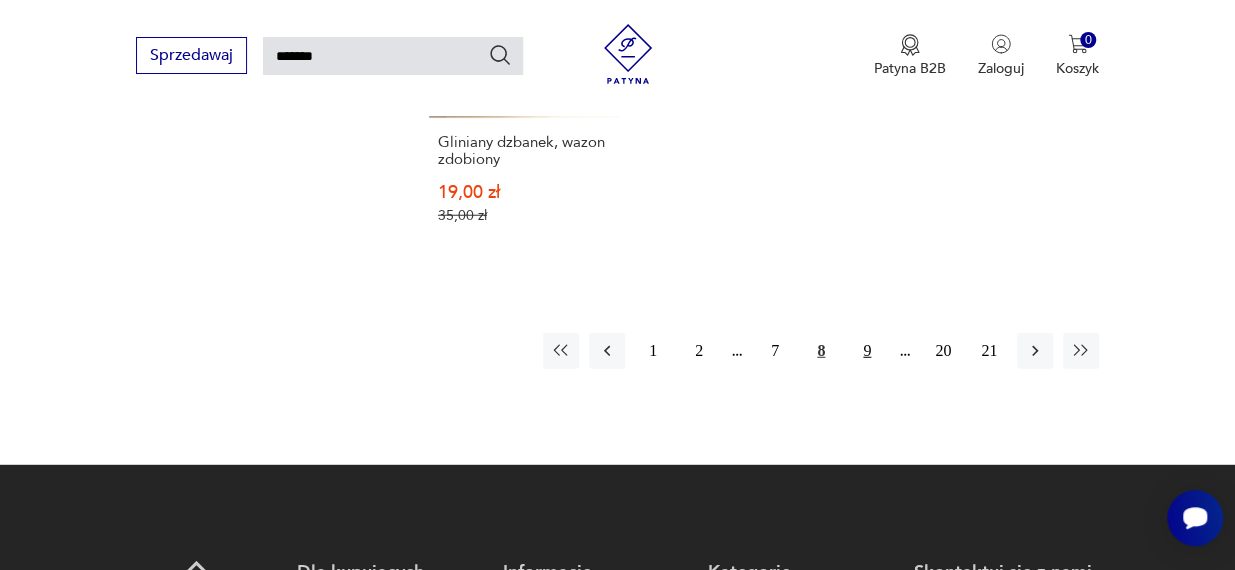 click on "9" at bounding box center [867, 351] 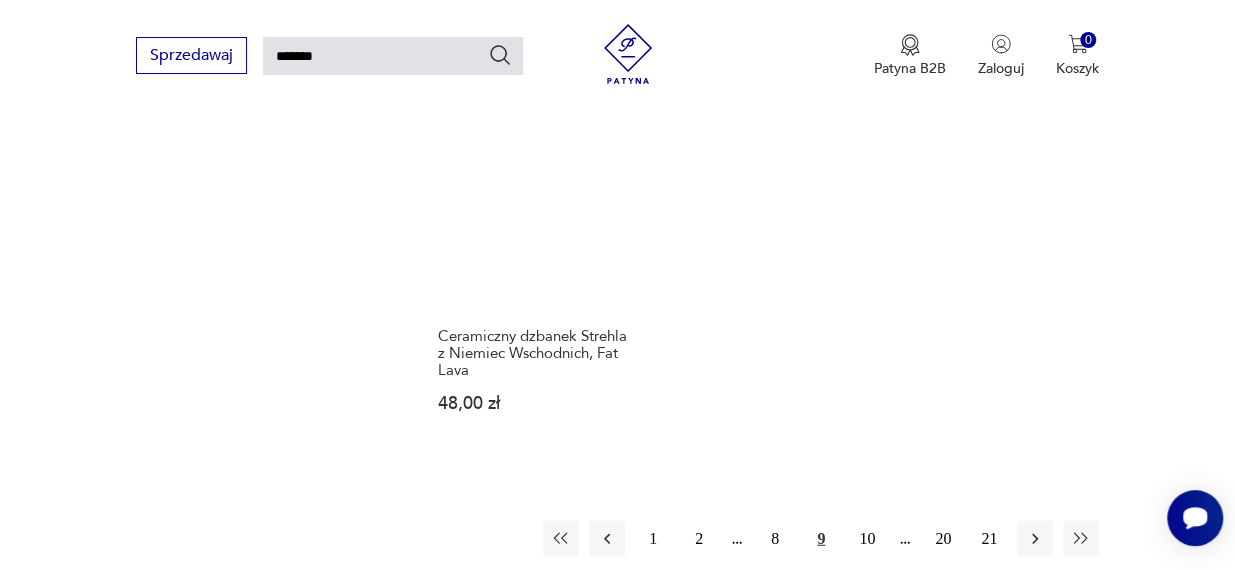 scroll, scrollTop: 2338, scrollLeft: 0, axis: vertical 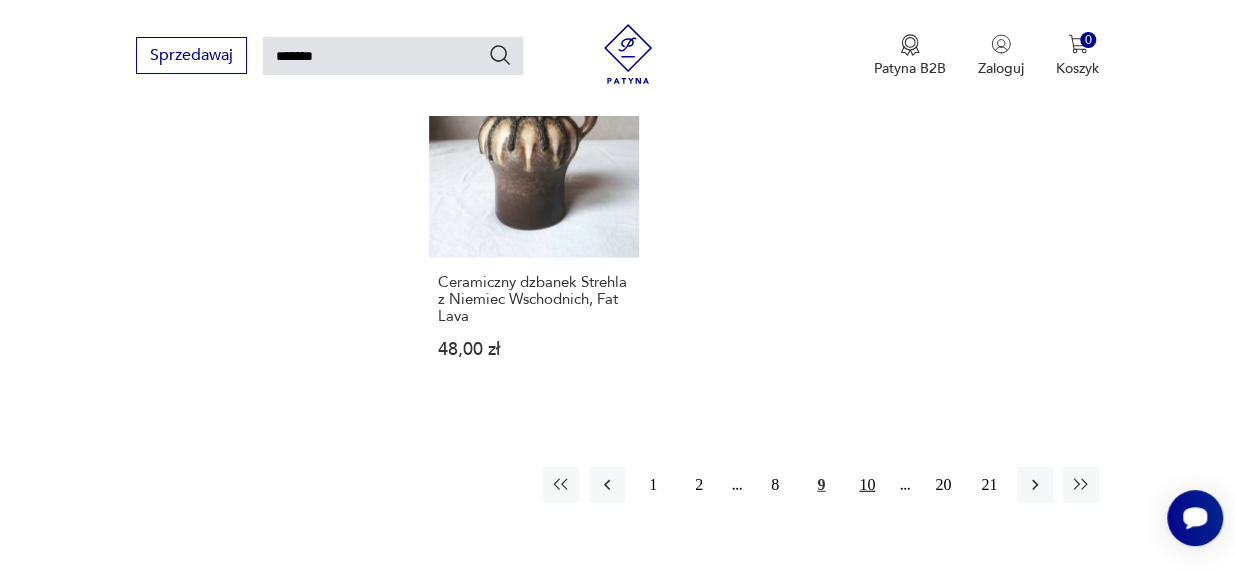 click on "10" at bounding box center (867, 485) 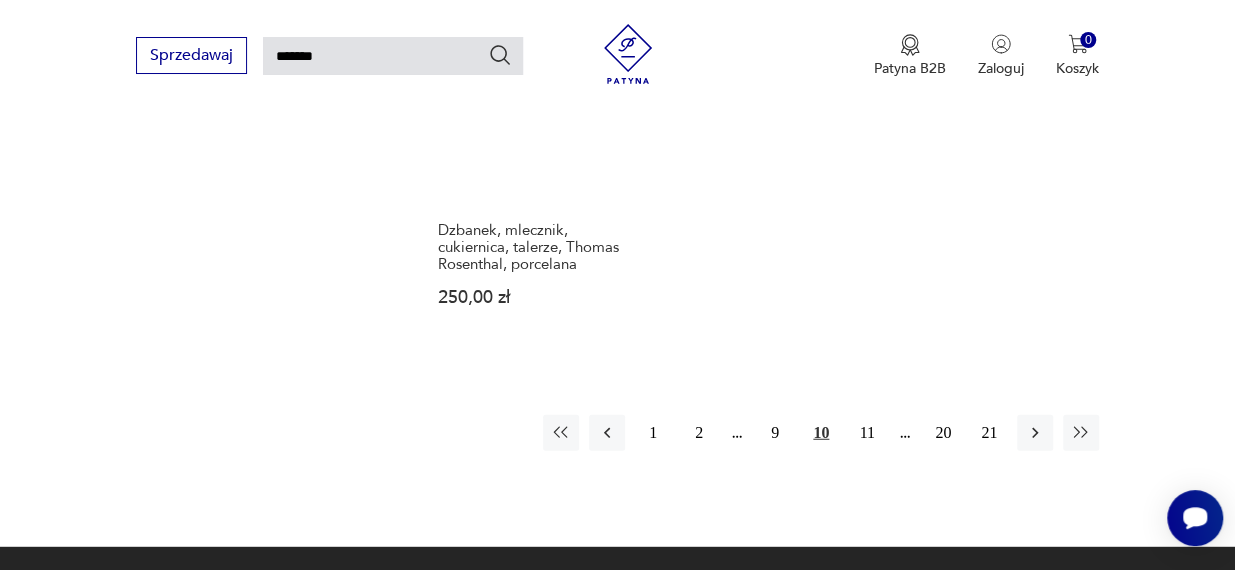 scroll, scrollTop: 2497, scrollLeft: 0, axis: vertical 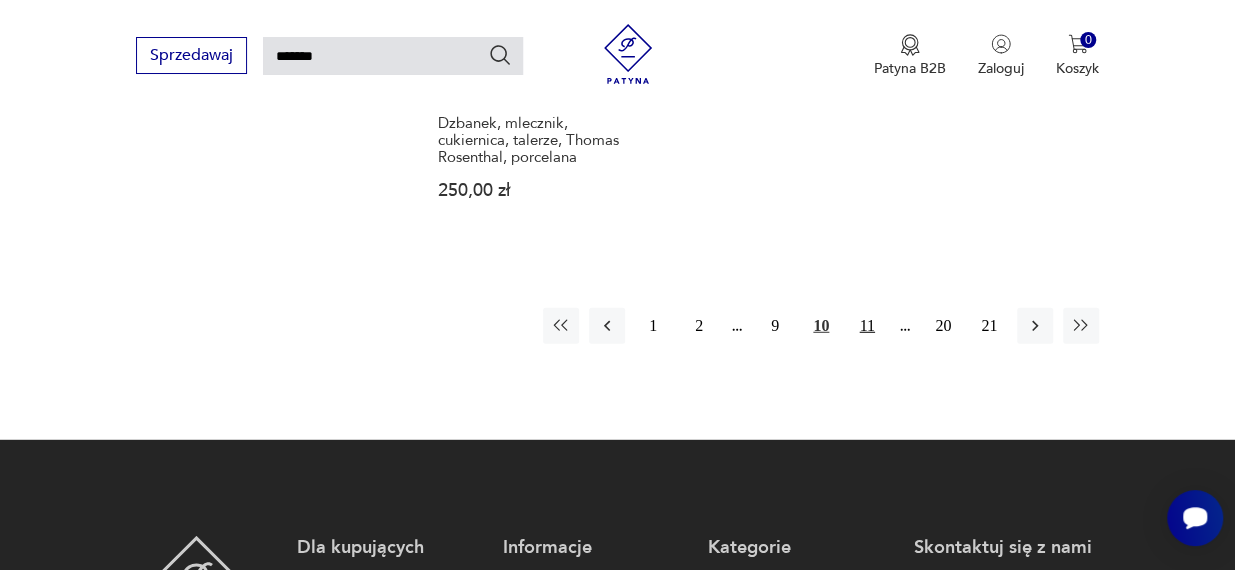 click on "11" at bounding box center (867, 326) 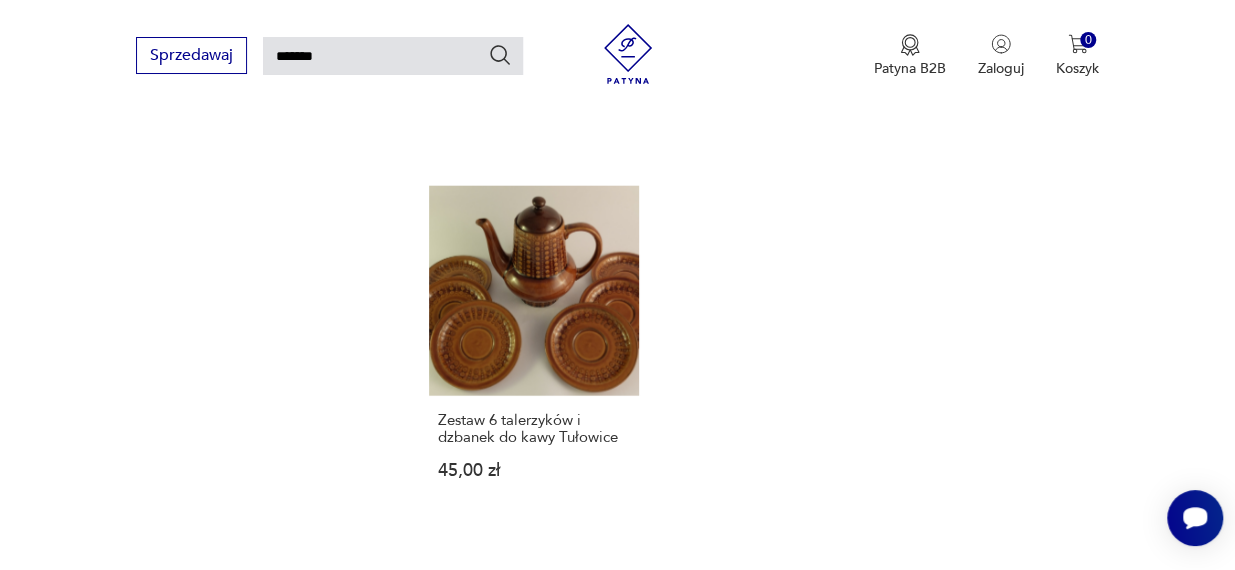 scroll, scrollTop: 2240, scrollLeft: 0, axis: vertical 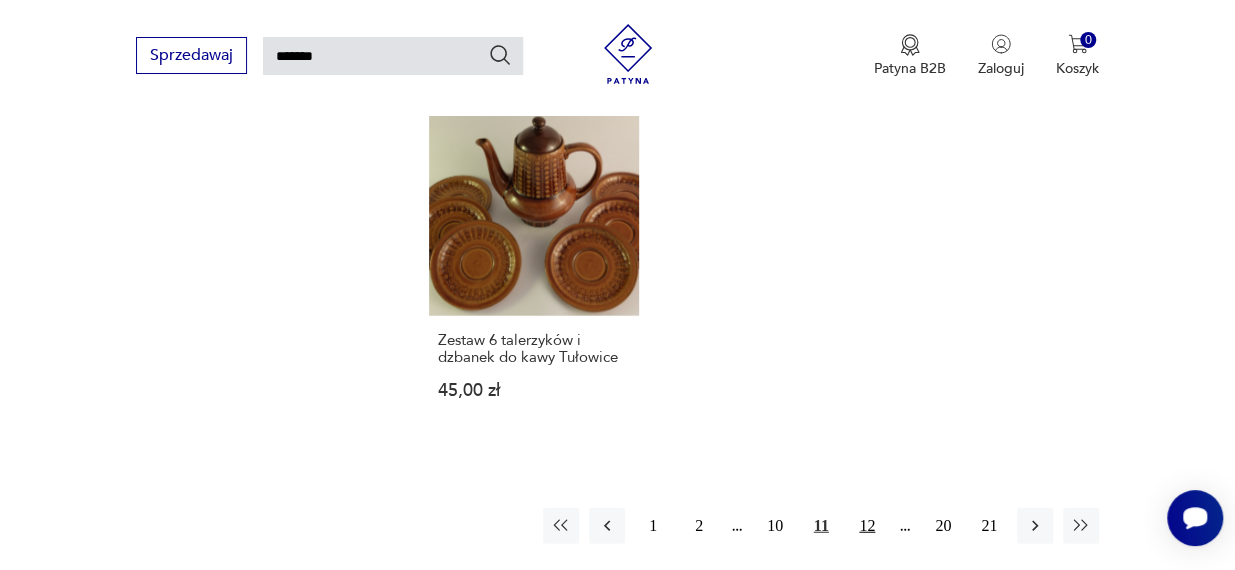 click on "12" at bounding box center (867, 526) 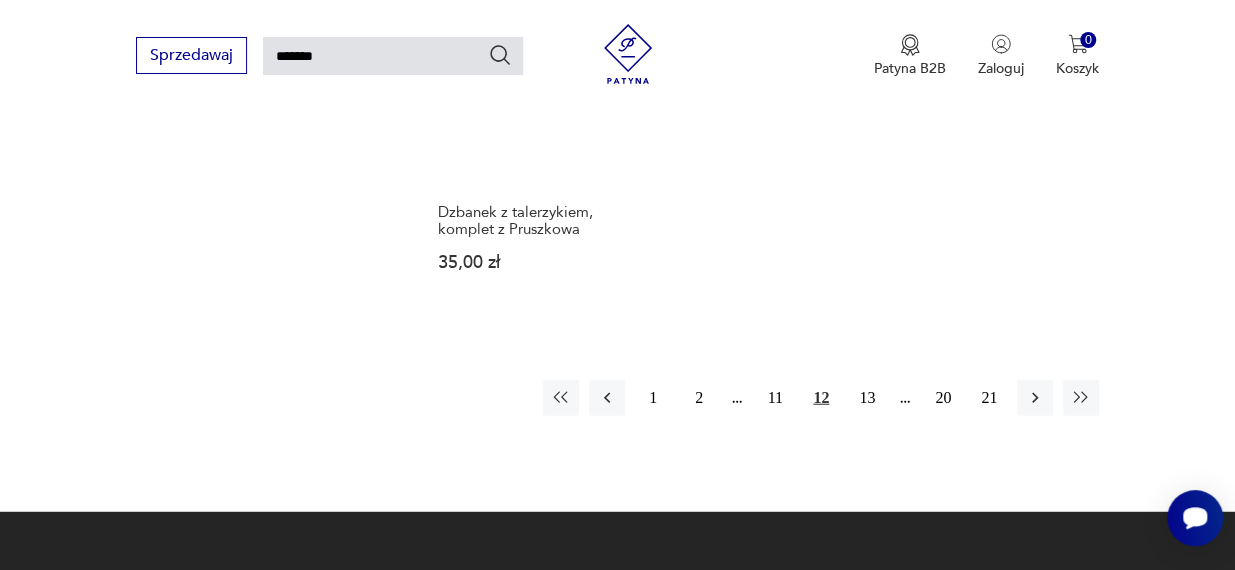 scroll, scrollTop: 2404, scrollLeft: 0, axis: vertical 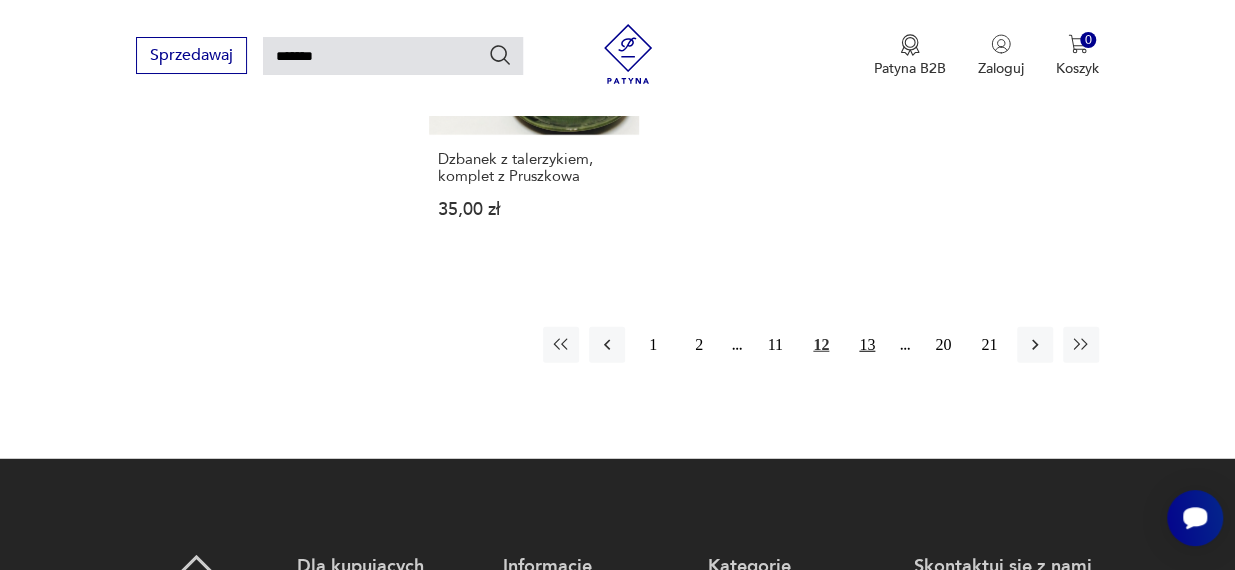 click on "13" at bounding box center (867, 345) 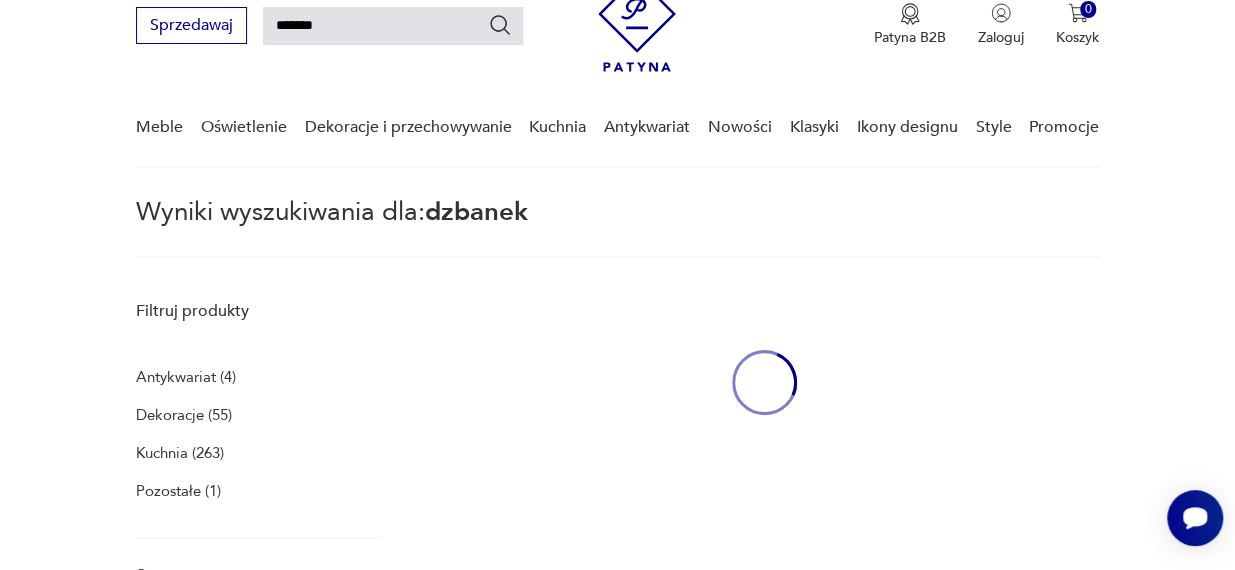 scroll, scrollTop: 72, scrollLeft: 0, axis: vertical 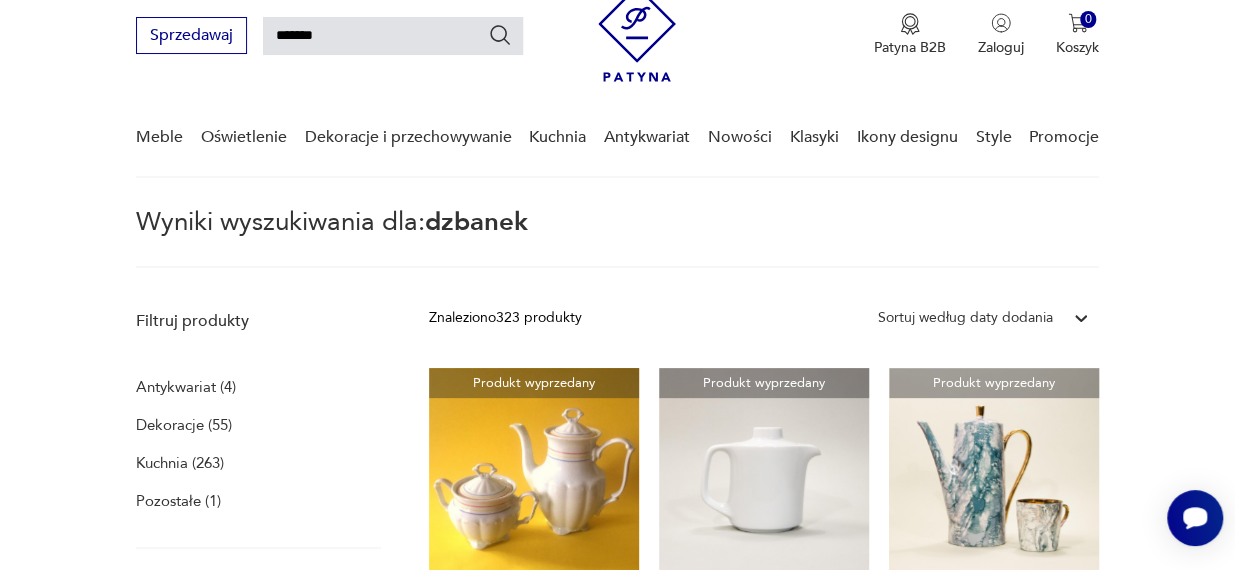 click on "*******" at bounding box center (393, 36) 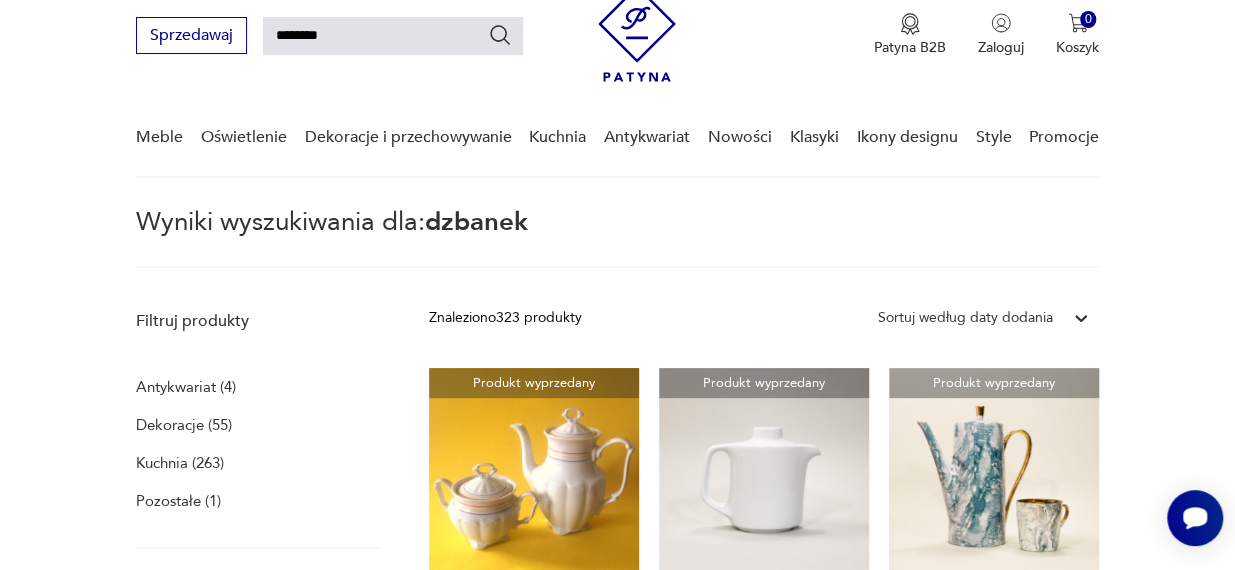 type on "********" 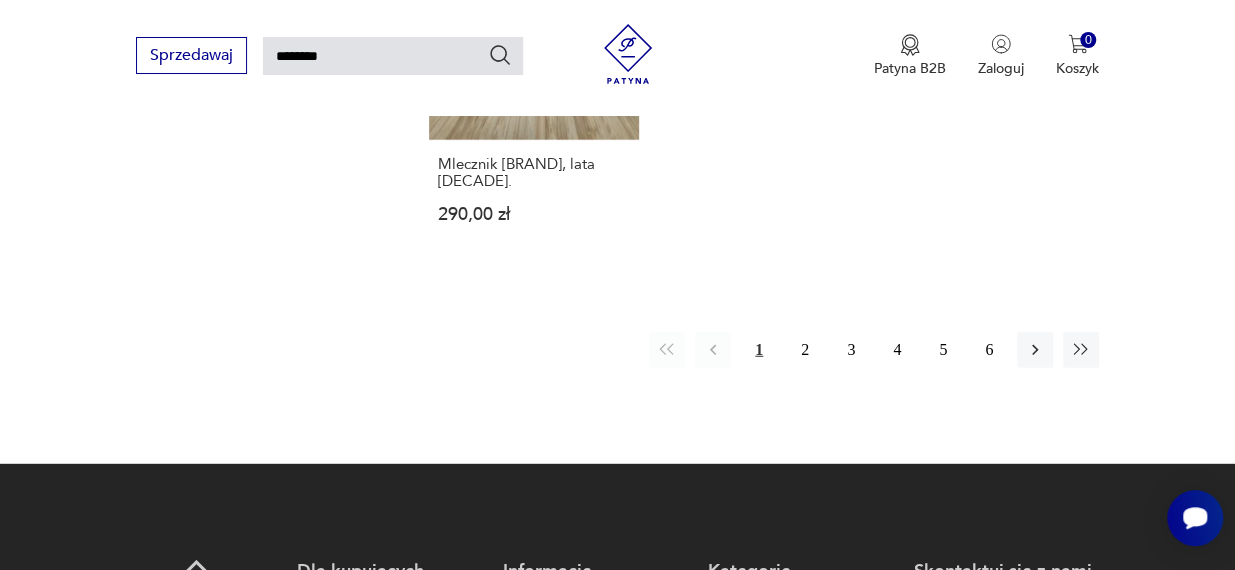 scroll, scrollTop: 2538, scrollLeft: 0, axis: vertical 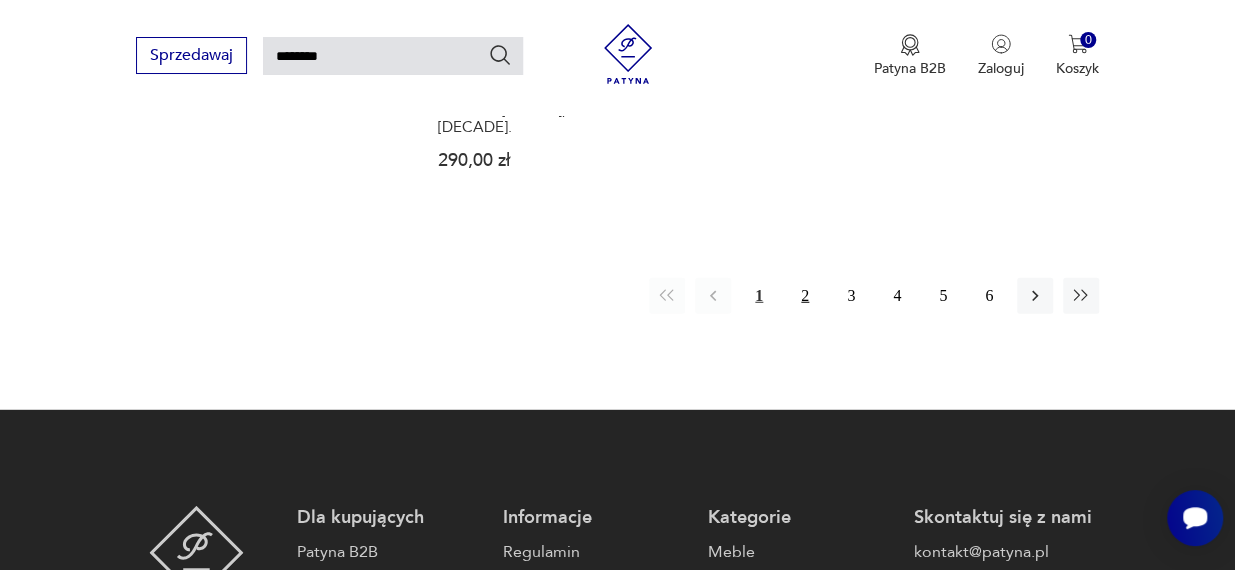 click on "2" at bounding box center (805, 296) 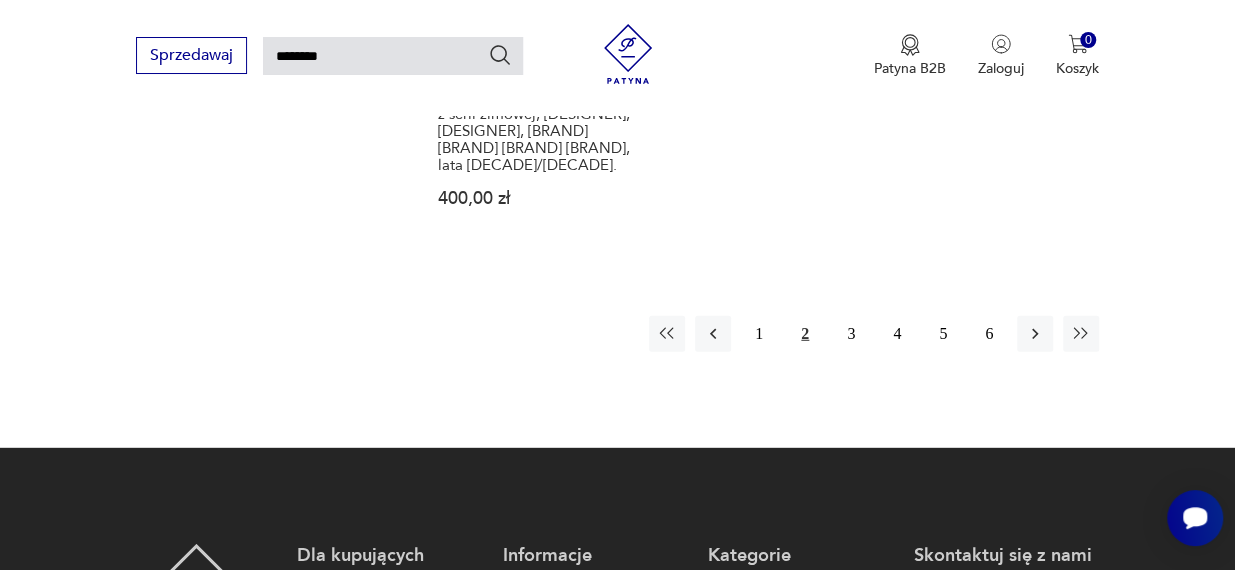 scroll, scrollTop: 2578, scrollLeft: 0, axis: vertical 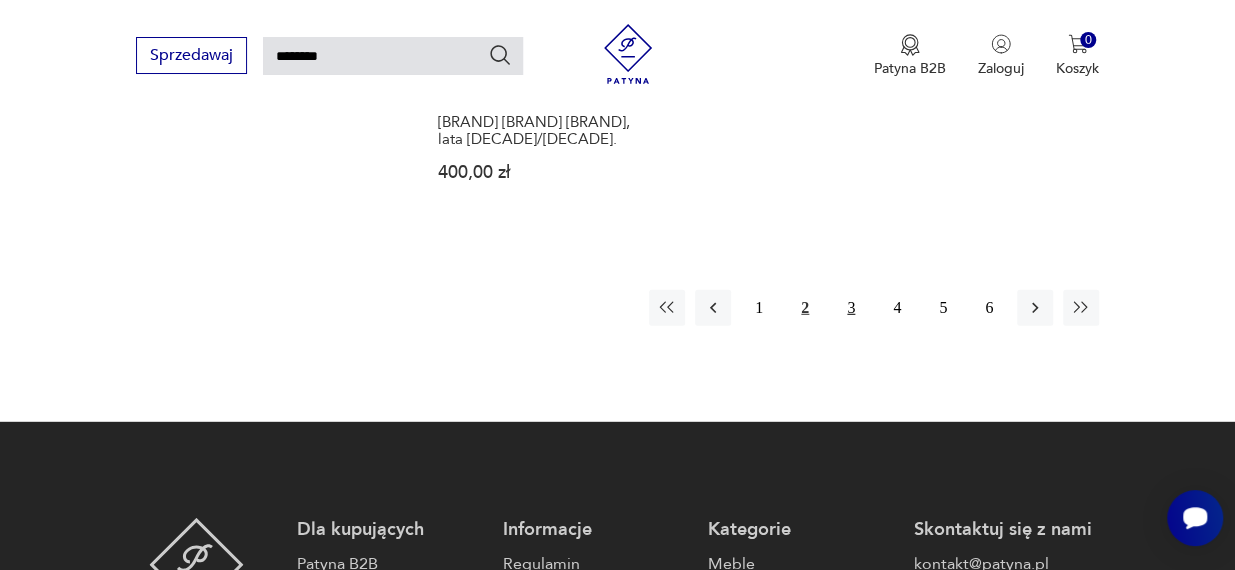 click on "3" at bounding box center [851, 308] 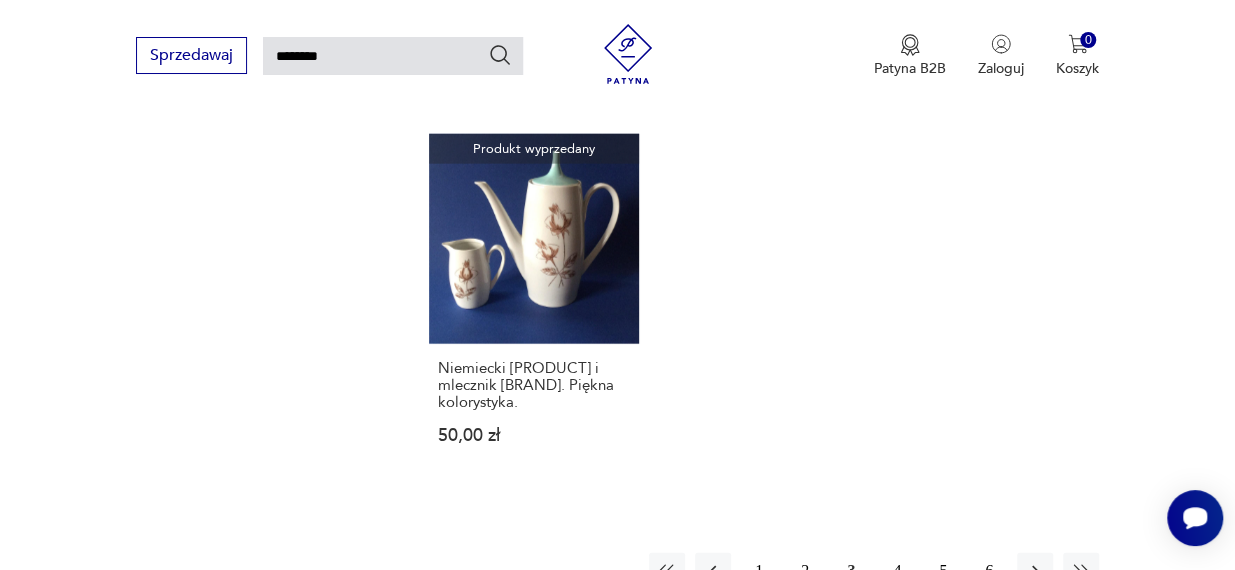 scroll, scrollTop: 2324, scrollLeft: 0, axis: vertical 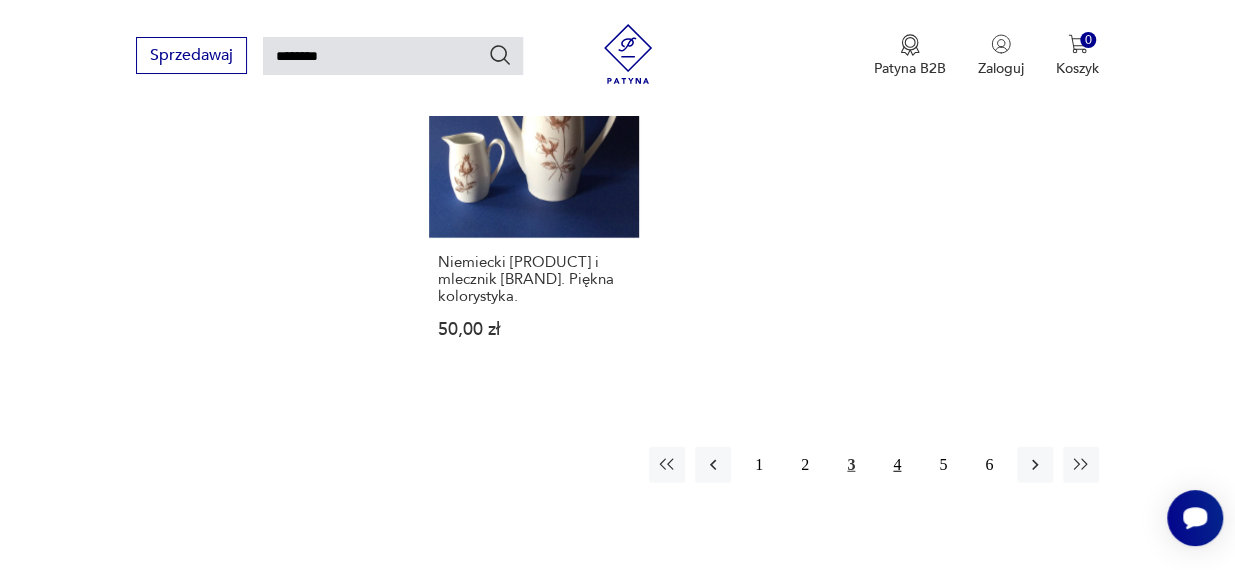 click on "4" at bounding box center [897, 465] 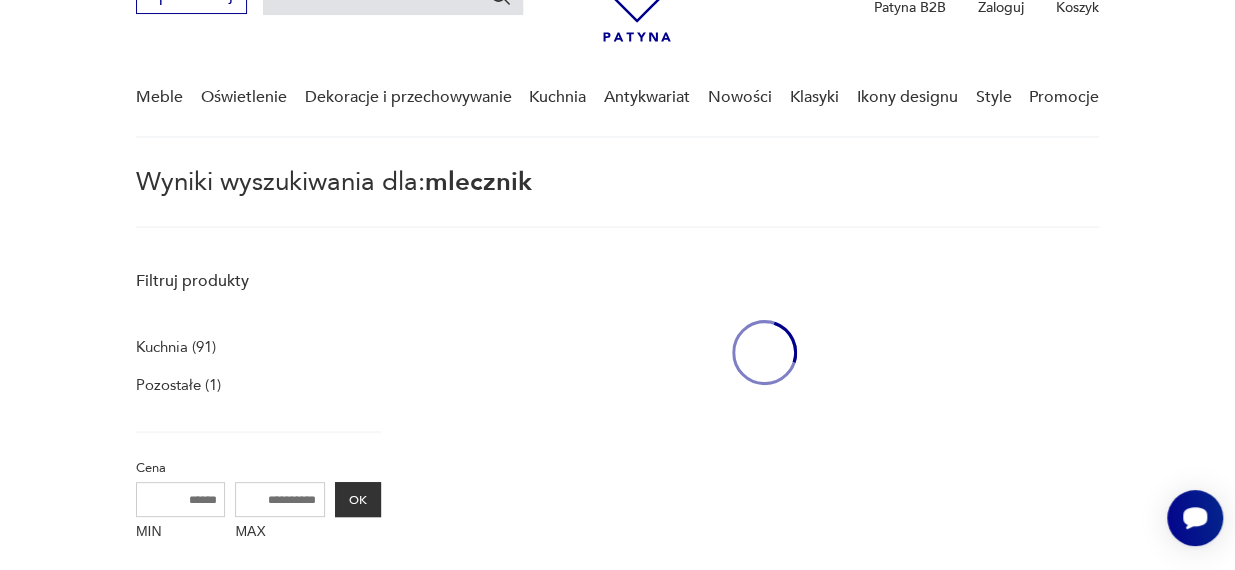 scroll, scrollTop: 72, scrollLeft: 0, axis: vertical 